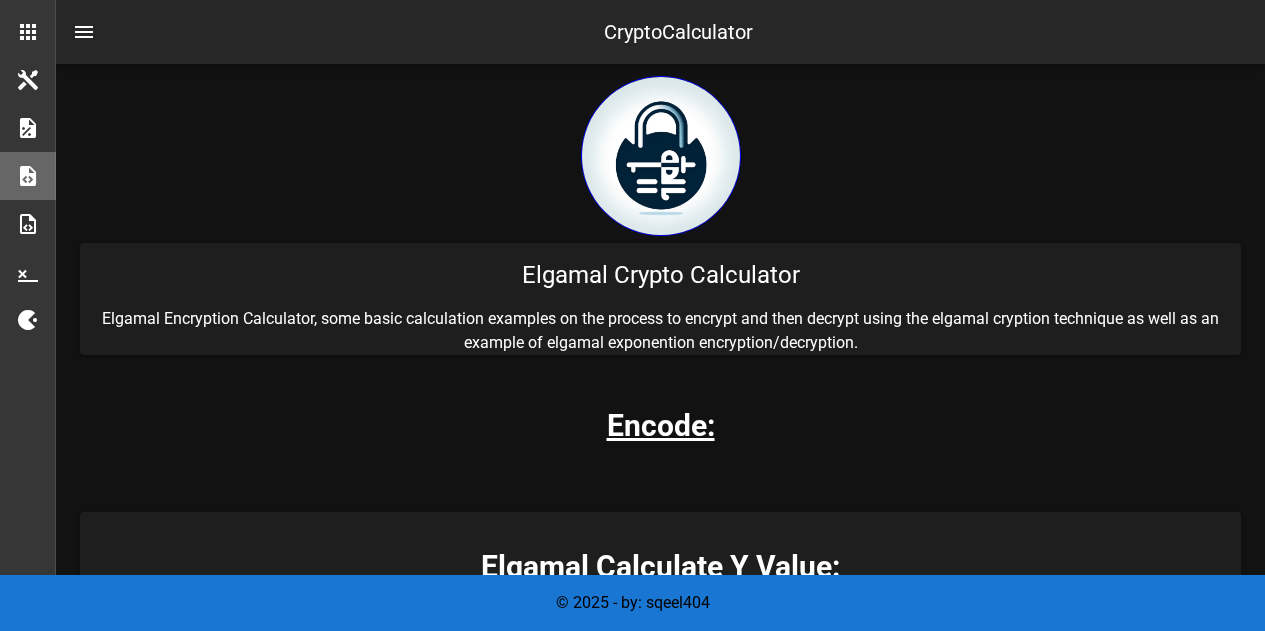 scroll, scrollTop: 400, scrollLeft: 0, axis: vertical 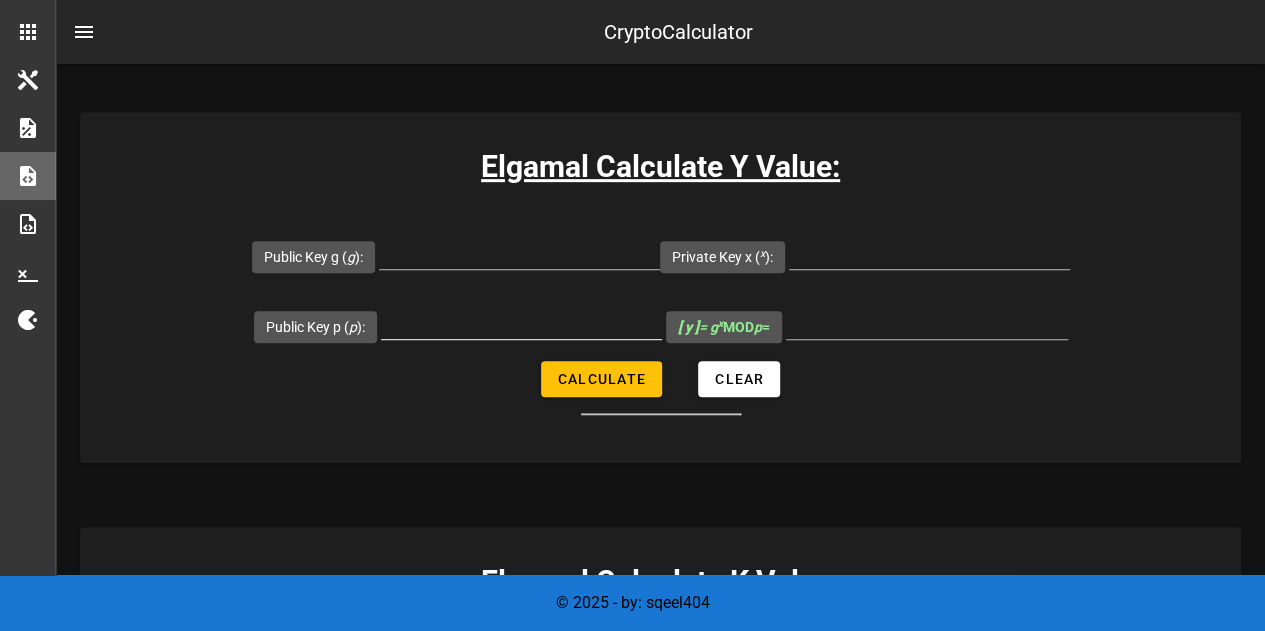 click on "Public Key p (  p  ):" at bounding box center [521, 323] 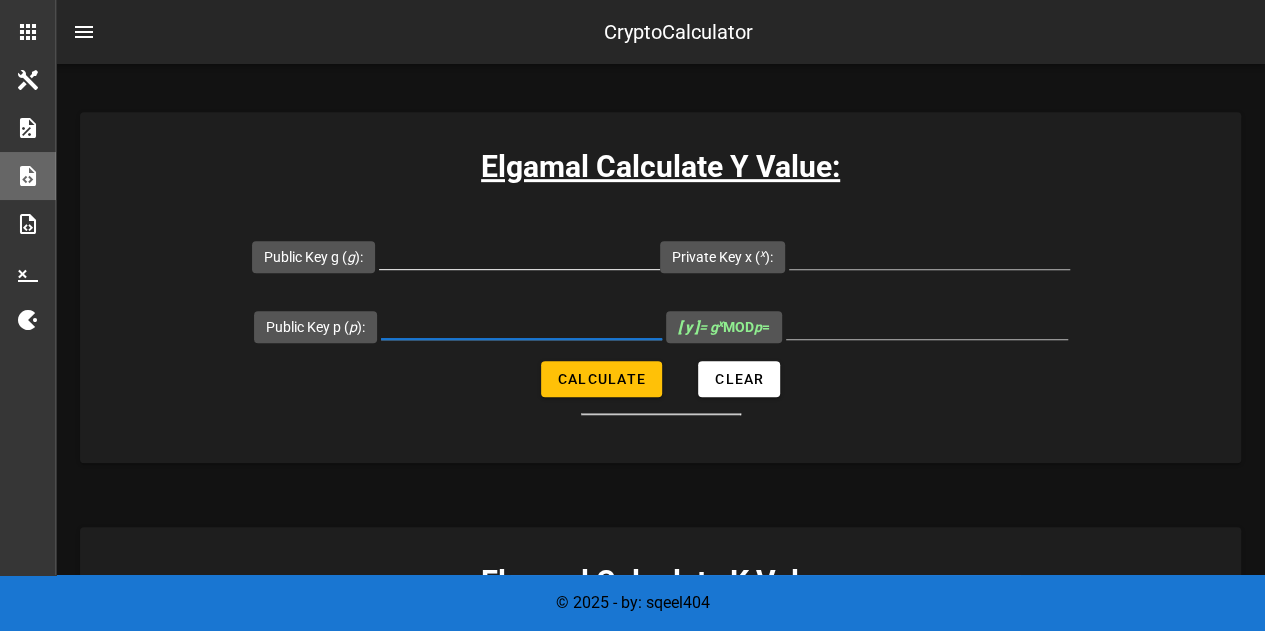 paste on "4214327827" 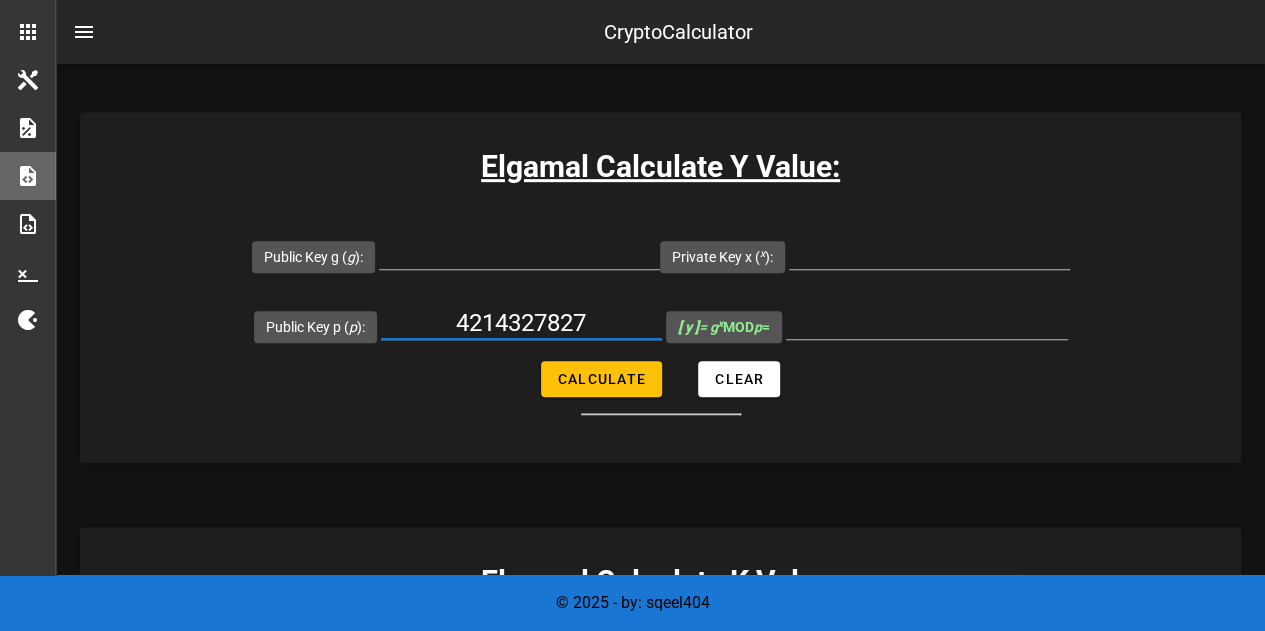 type on "4214327827" 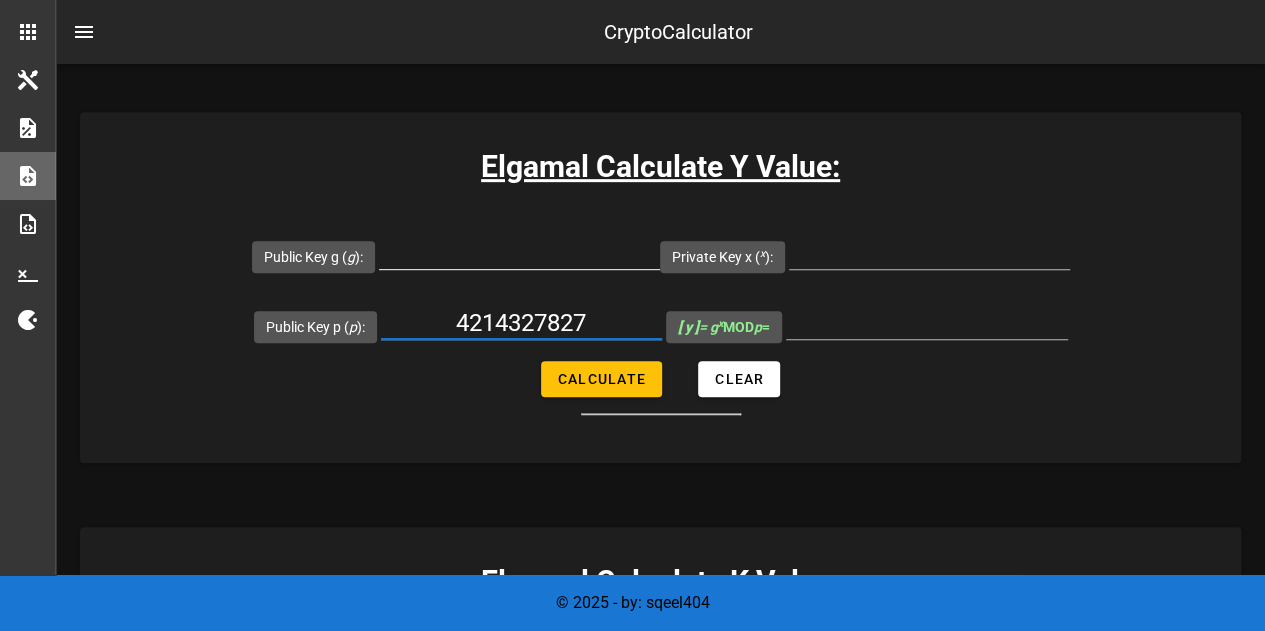 click on "Public Key g (  g  ):" at bounding box center [519, 253] 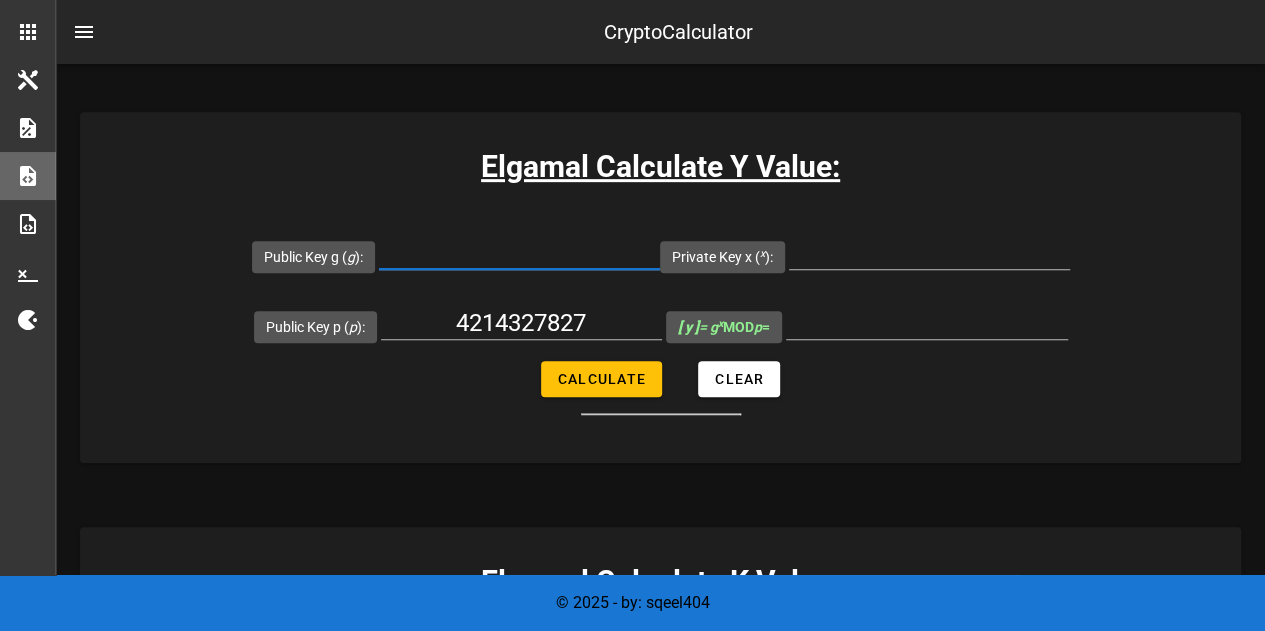 paste on "2" 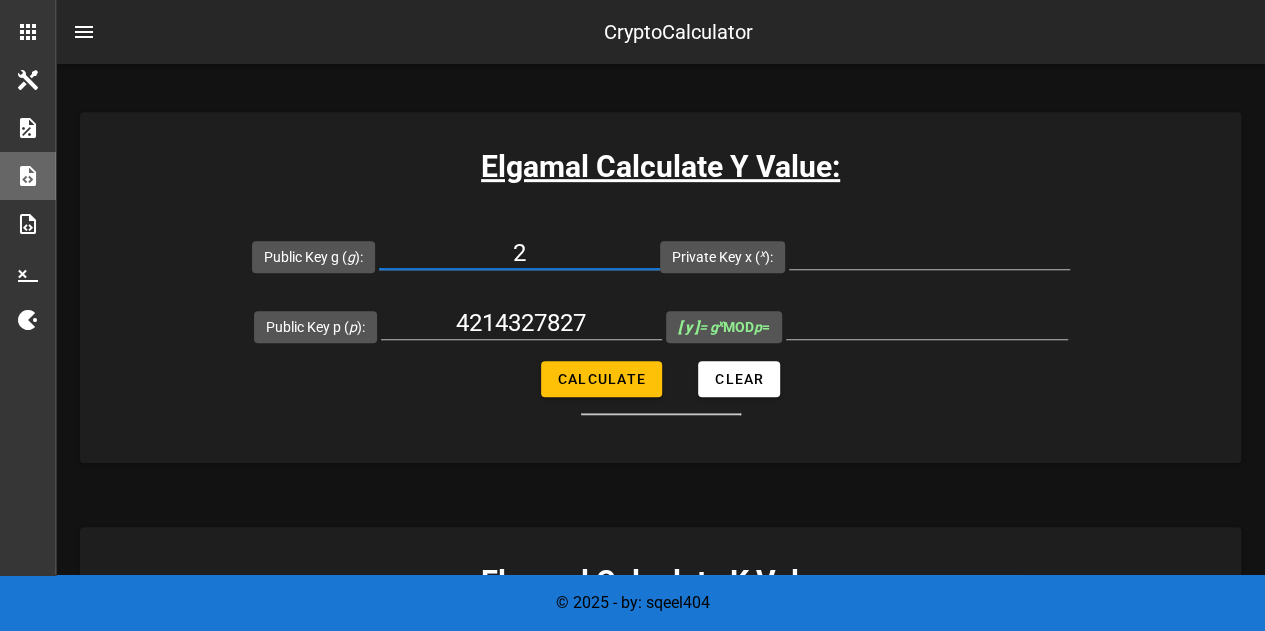 type on "2" 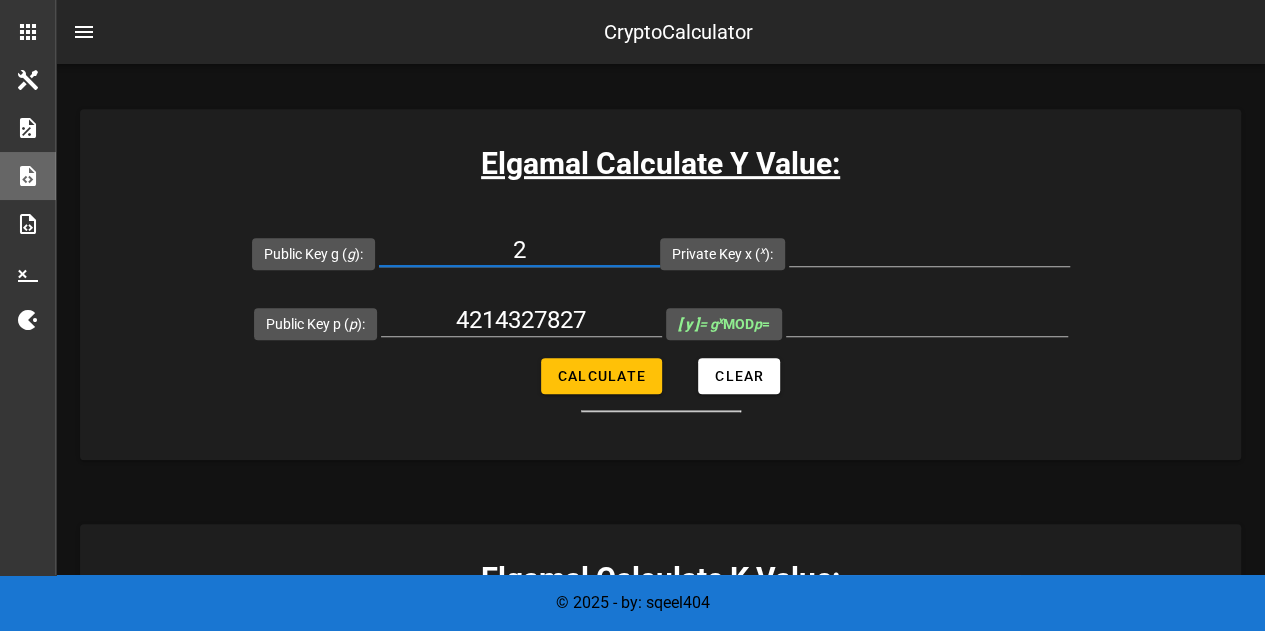 scroll, scrollTop: 400, scrollLeft: 0, axis: vertical 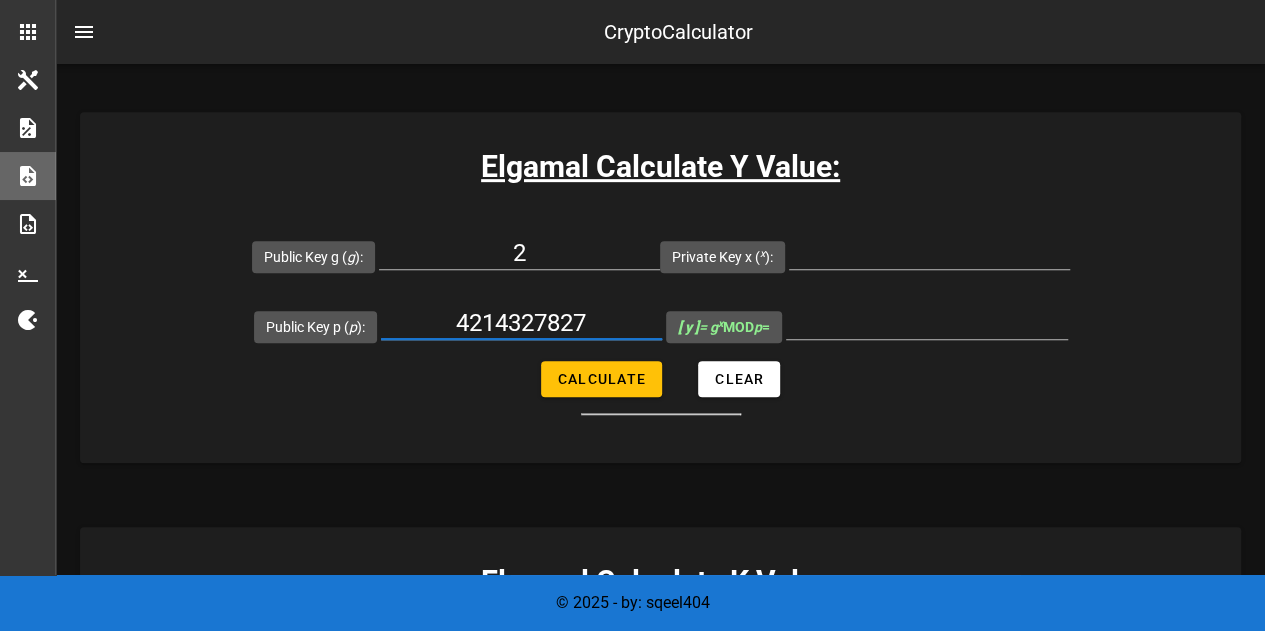 click on "4214327827" at bounding box center (521, 323) 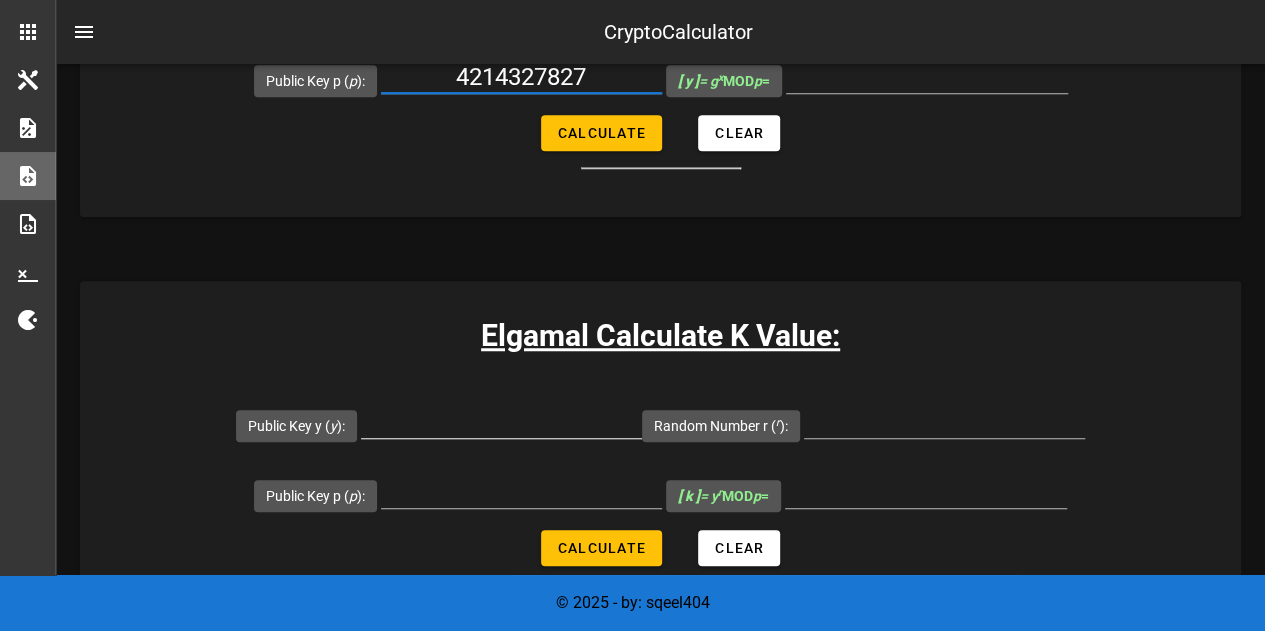 scroll, scrollTop: 700, scrollLeft: 0, axis: vertical 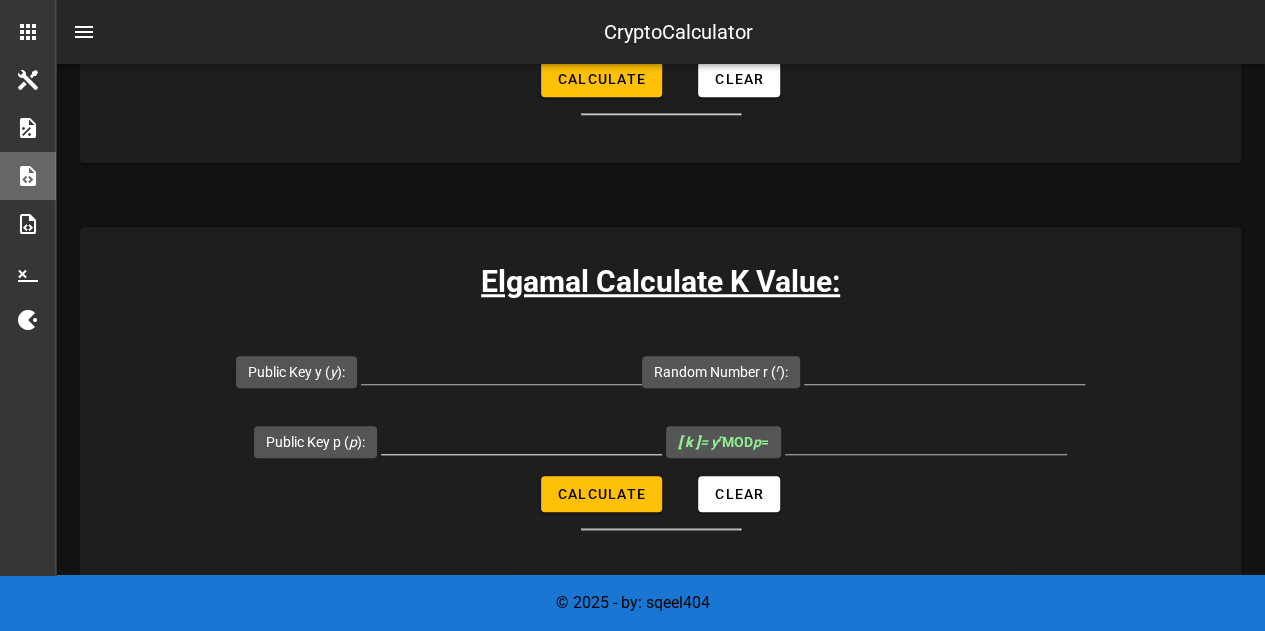 click on "Public Key p (  p  ):" at bounding box center (521, 438) 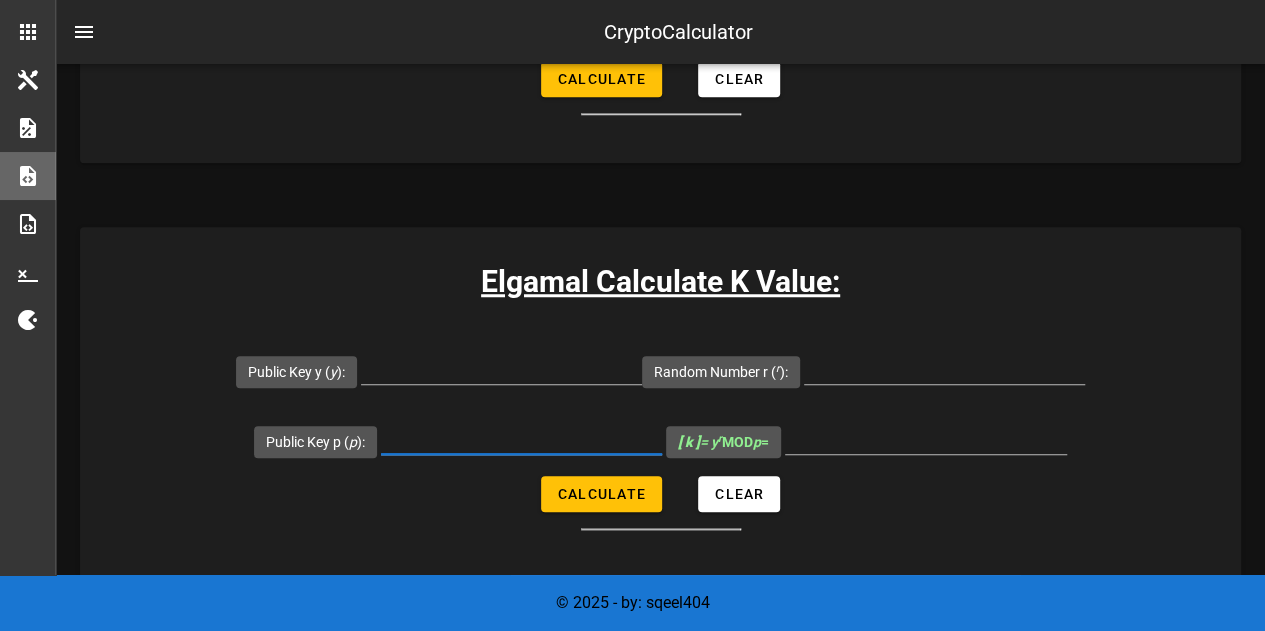 paste on "4214327827" 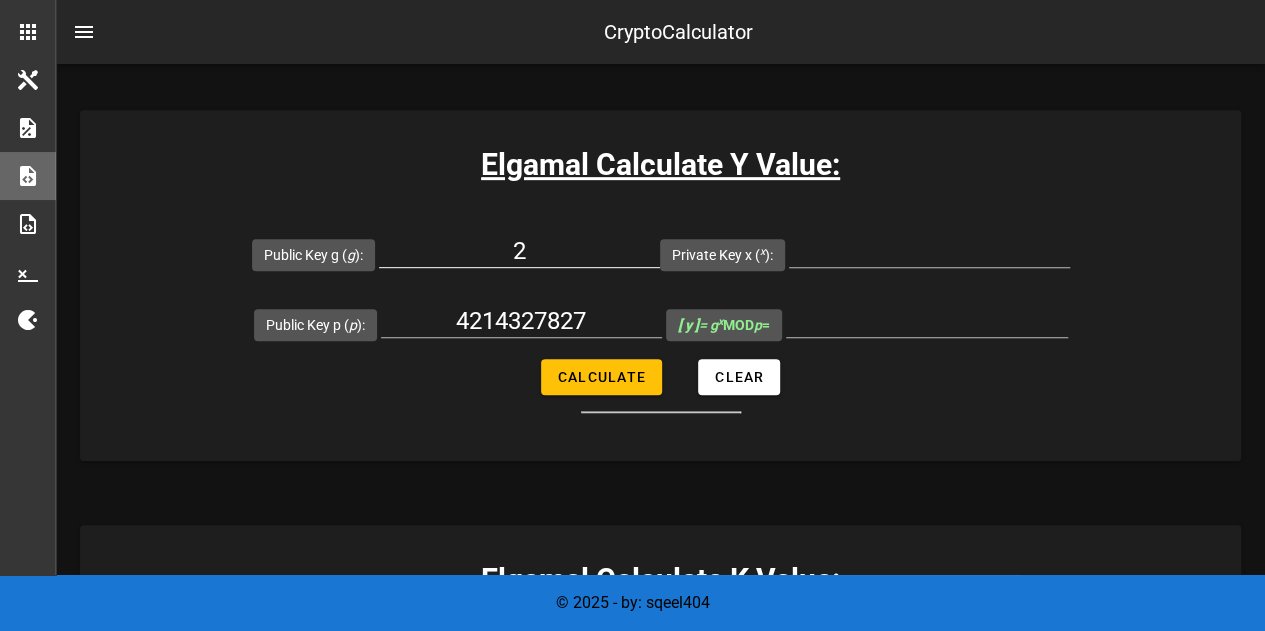 scroll, scrollTop: 400, scrollLeft: 0, axis: vertical 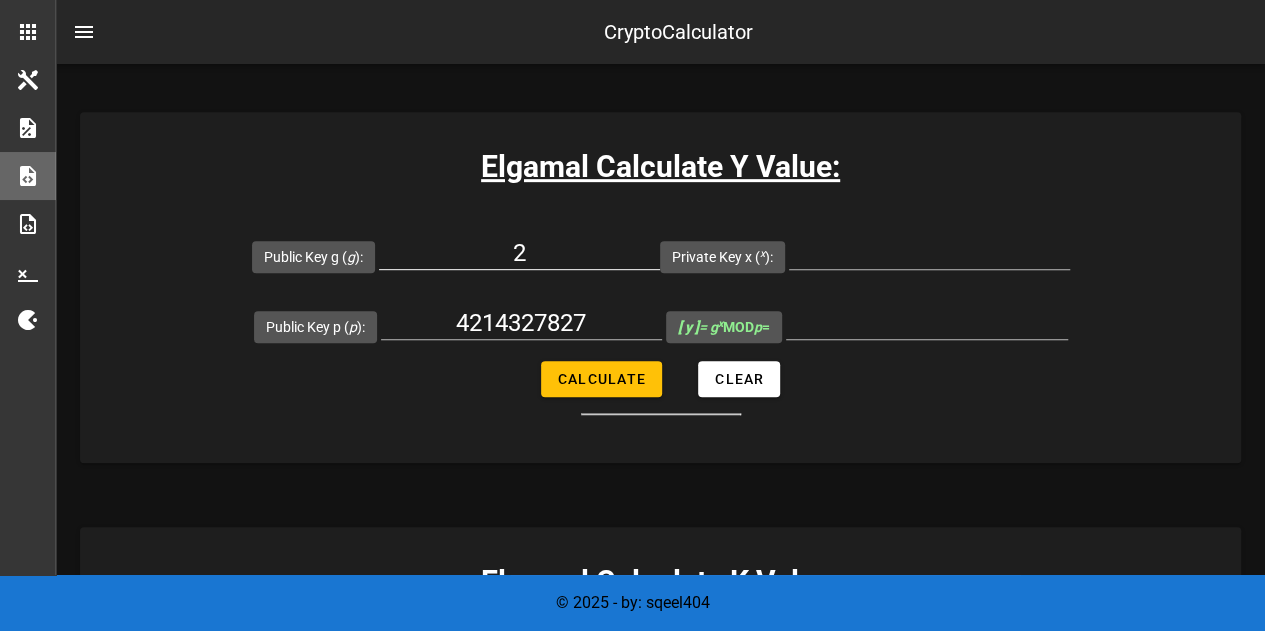 type on "4214327827" 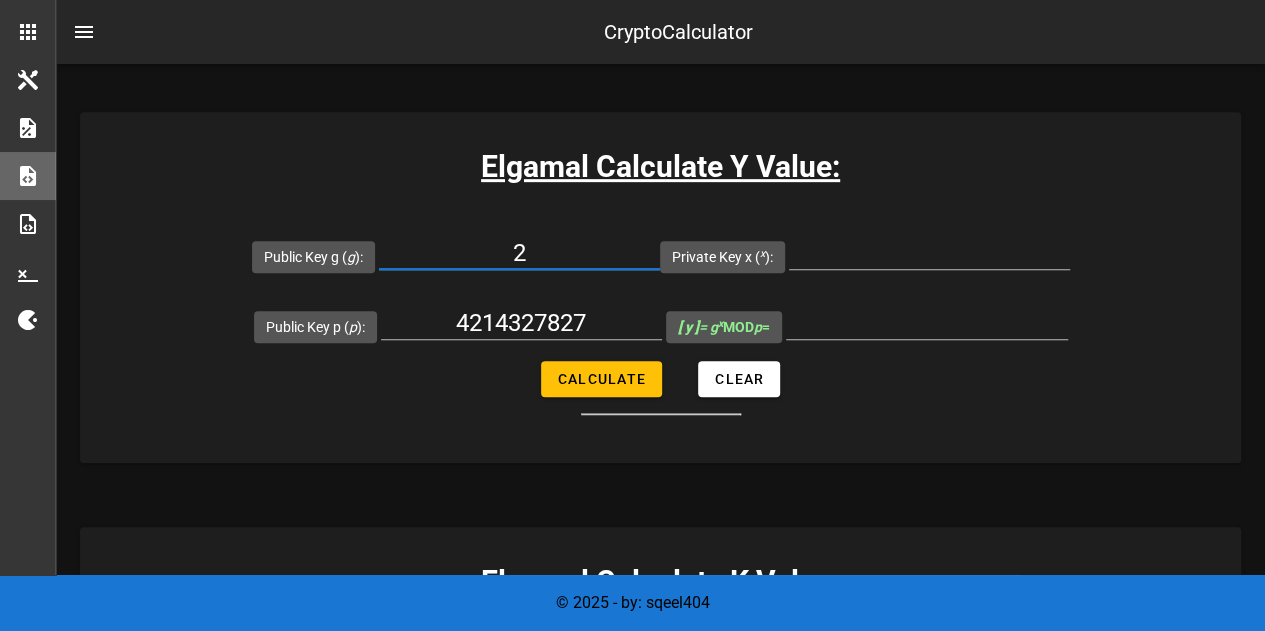 click on "2" at bounding box center [519, 253] 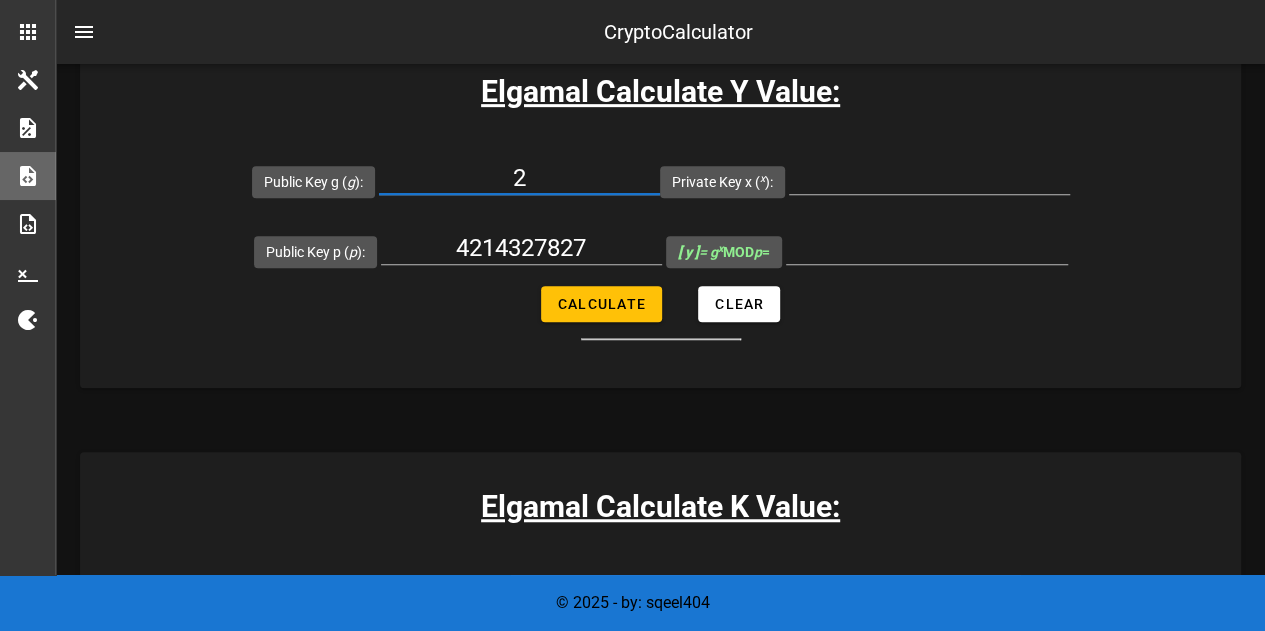 scroll, scrollTop: 600, scrollLeft: 0, axis: vertical 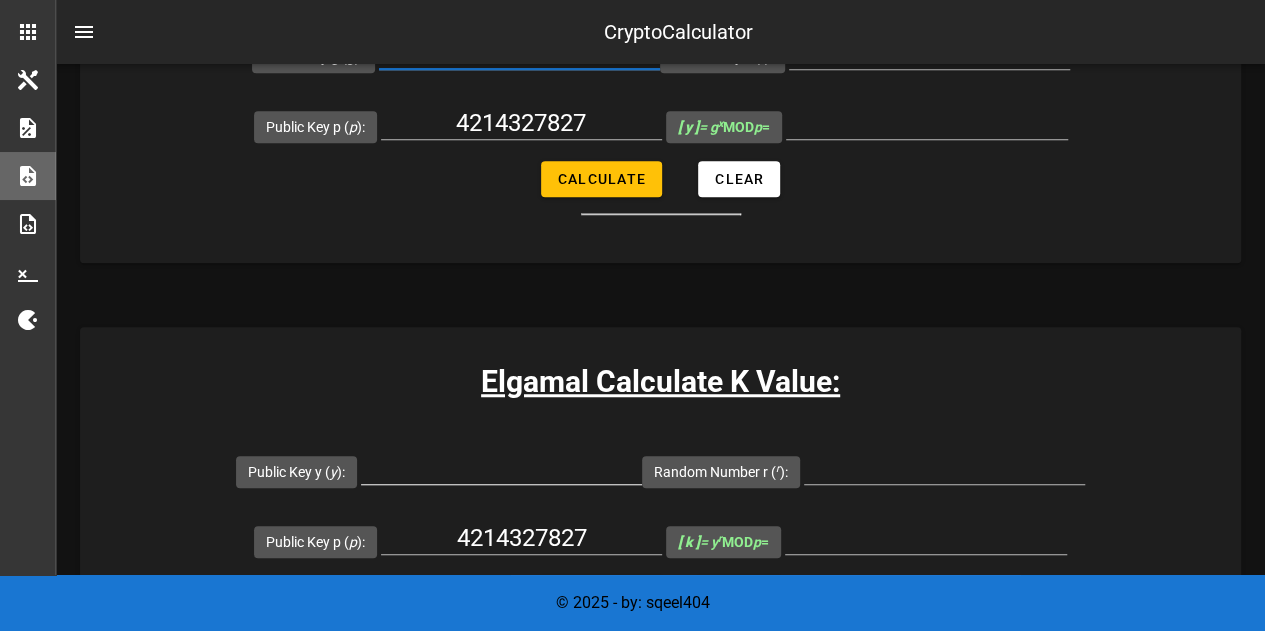 click on "Public Key y (  y  ):" at bounding box center (501, 468) 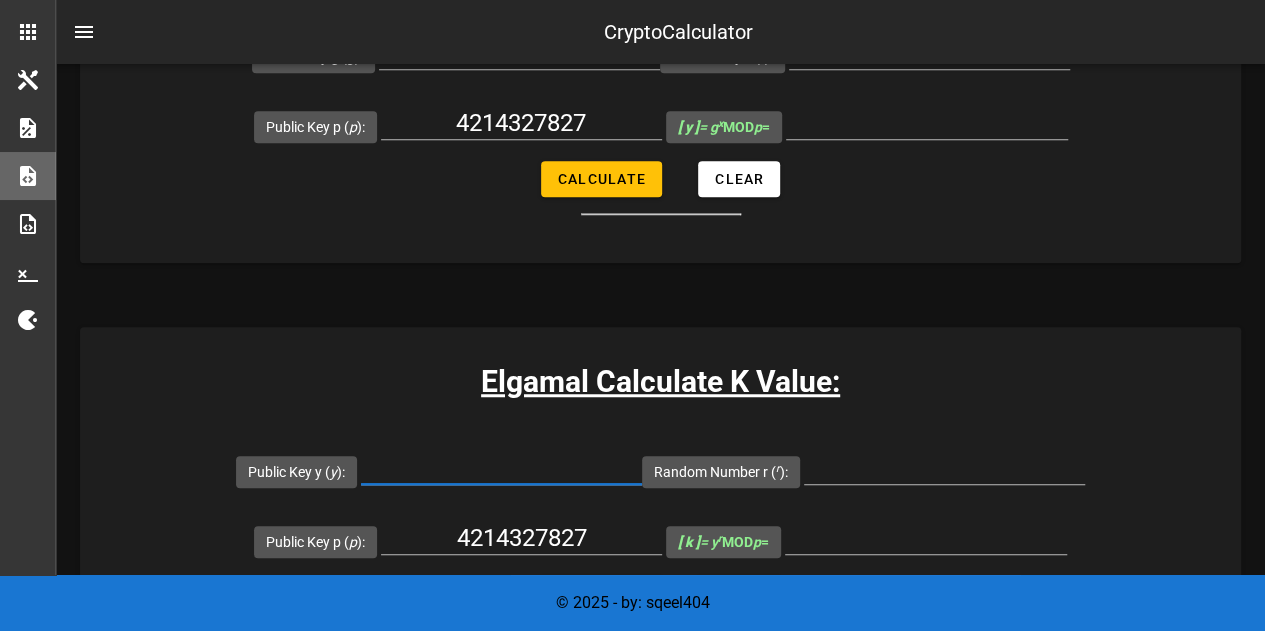 paste on "2" 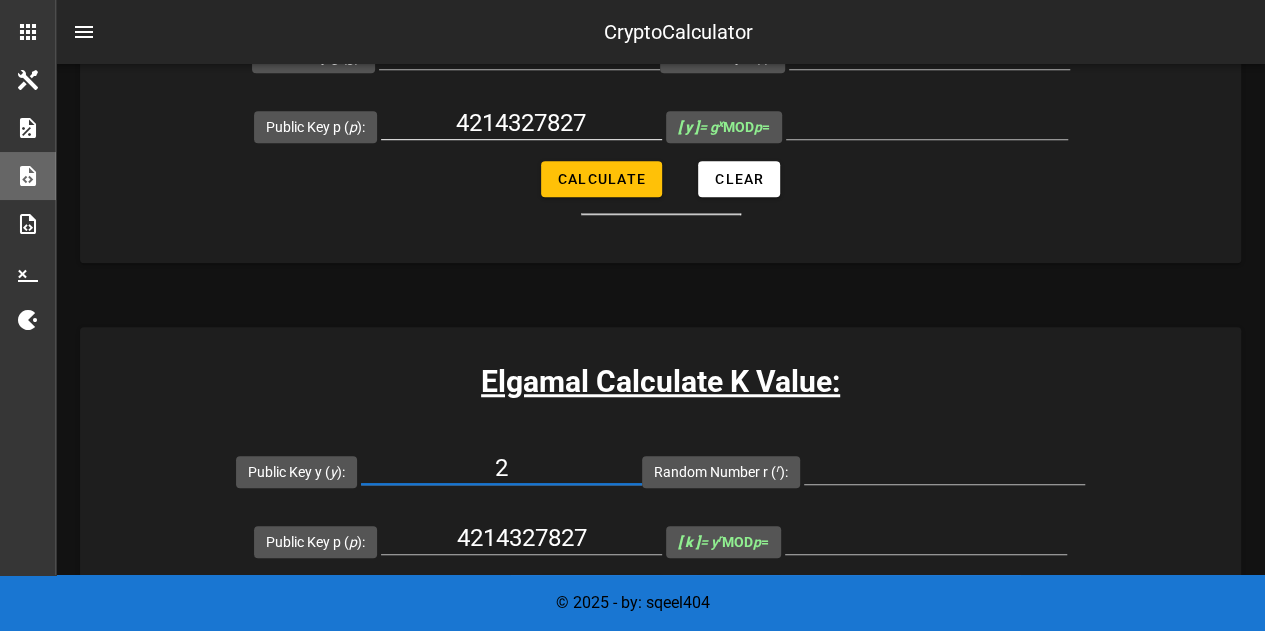 type on "2" 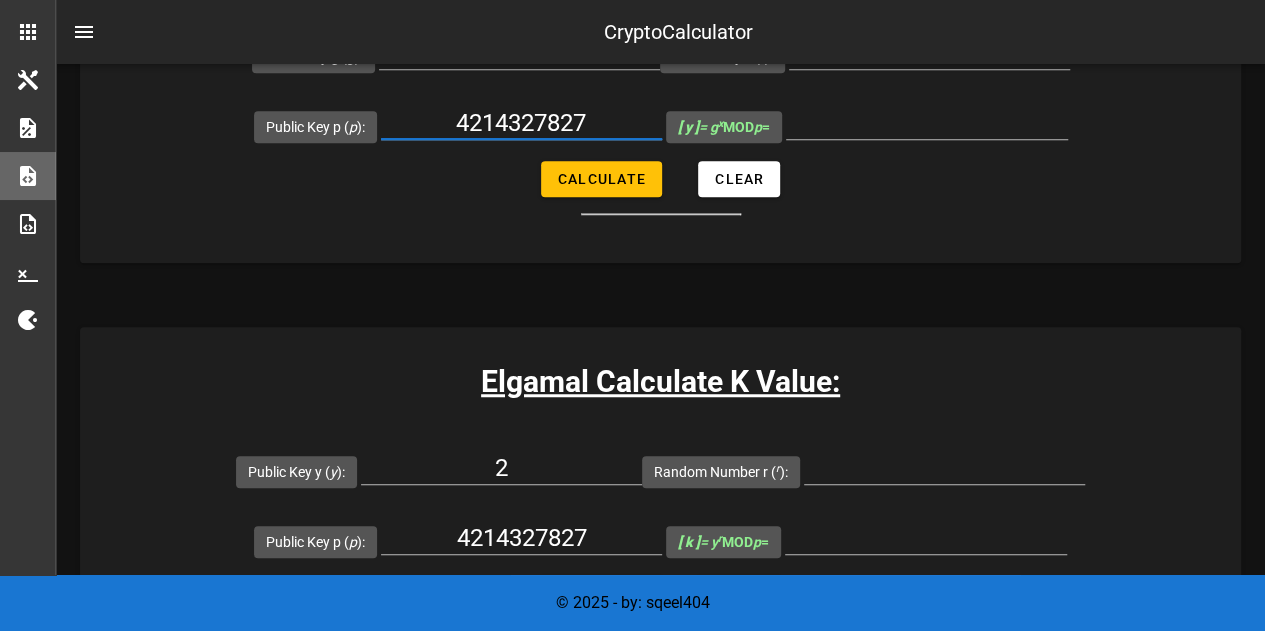 click on "4214327827" at bounding box center [521, 123] 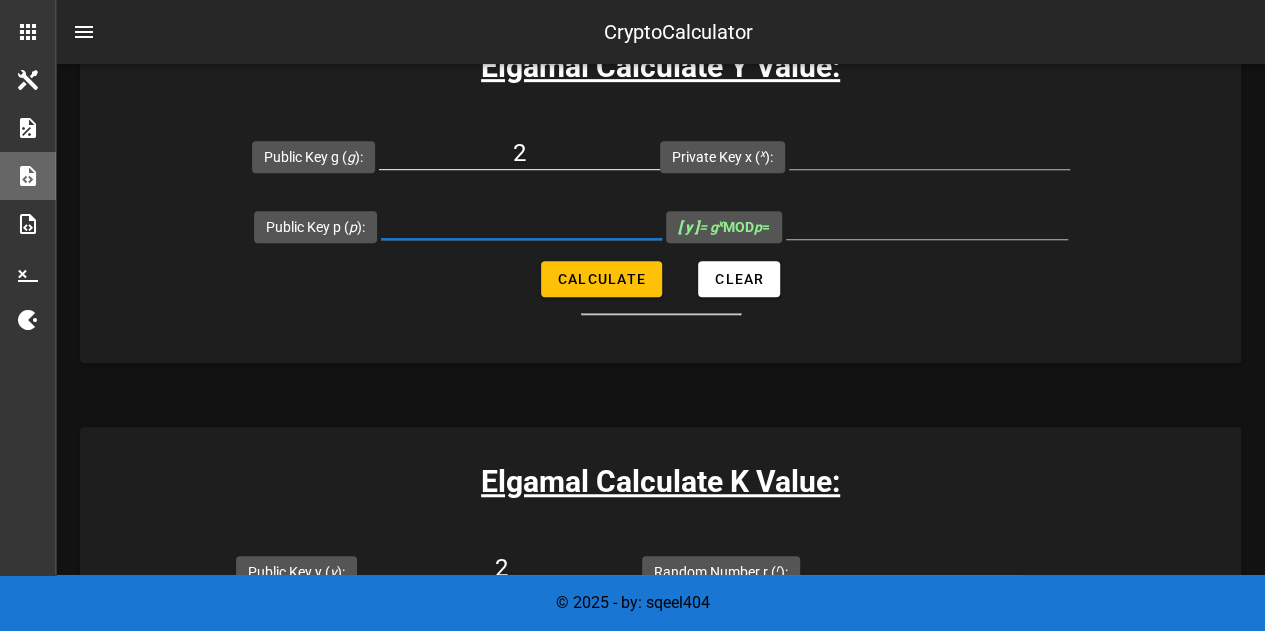 type 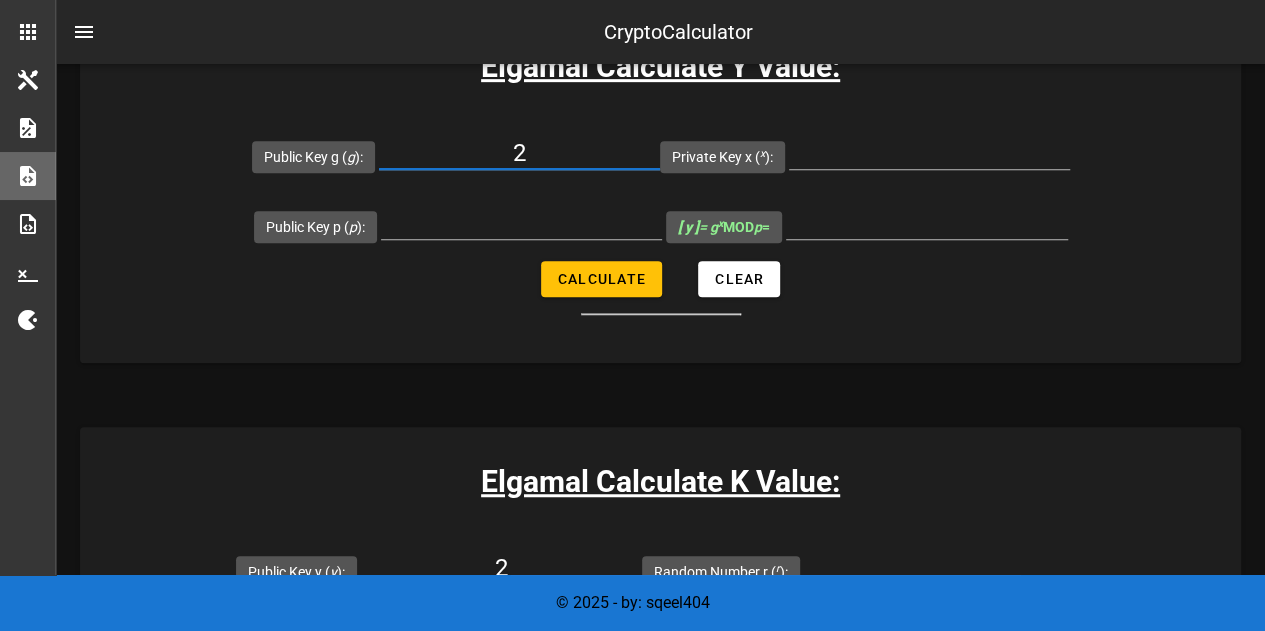 click on "2" at bounding box center (519, 153) 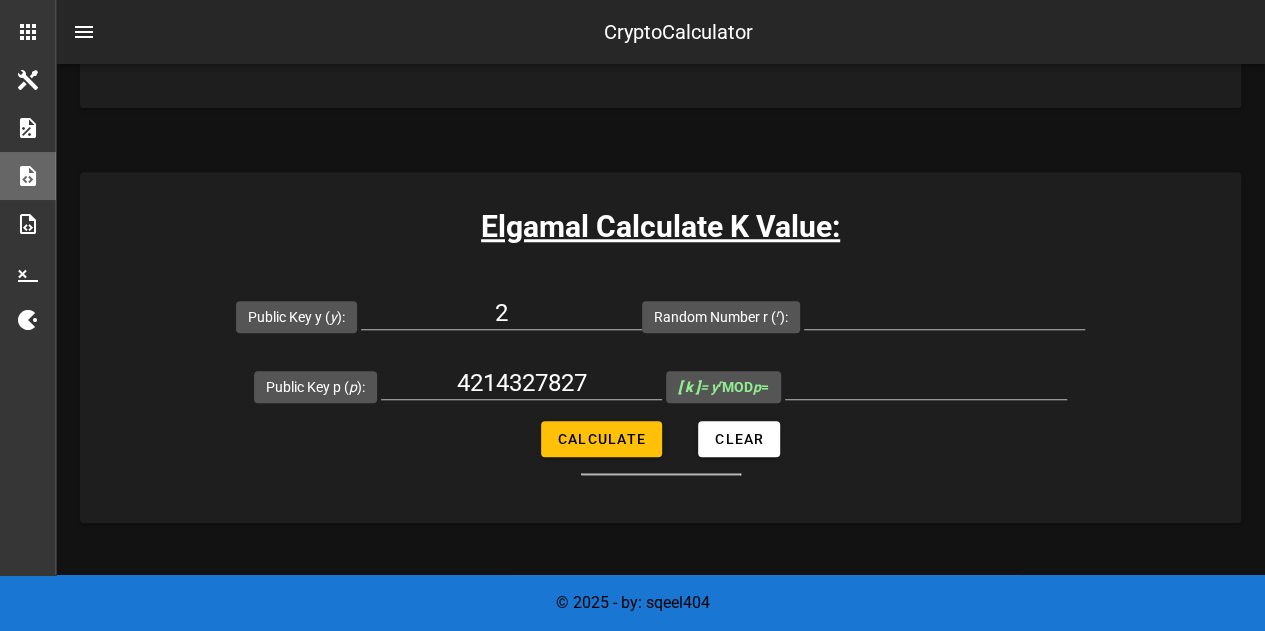scroll, scrollTop: 800, scrollLeft: 0, axis: vertical 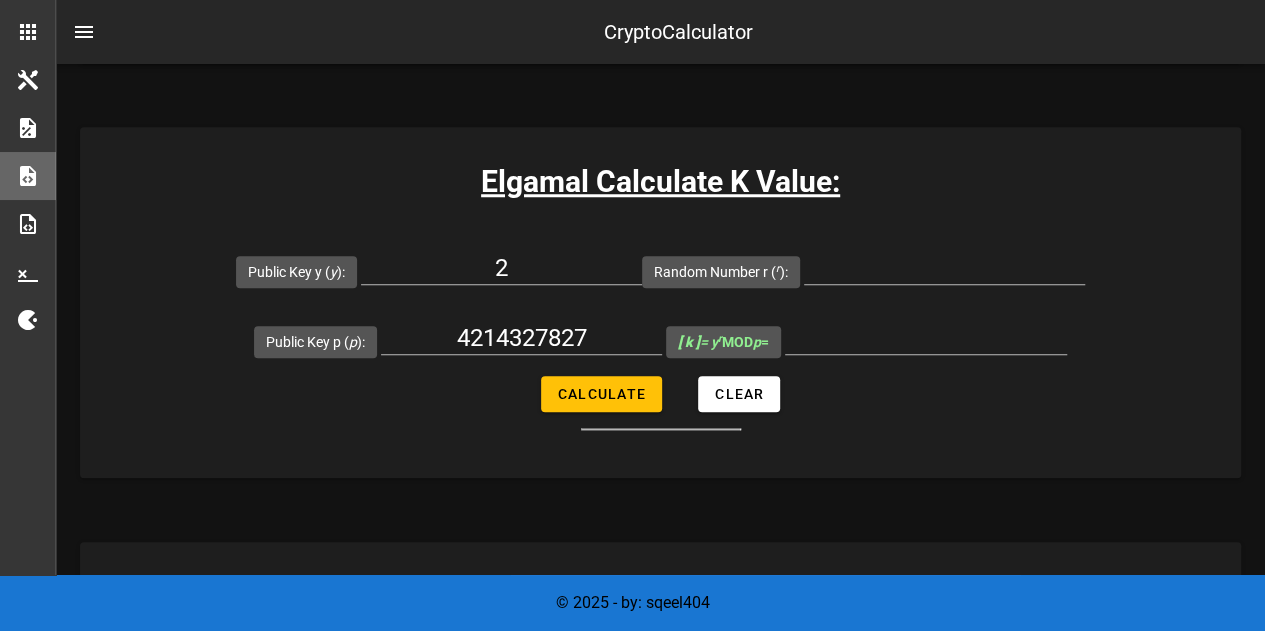 type 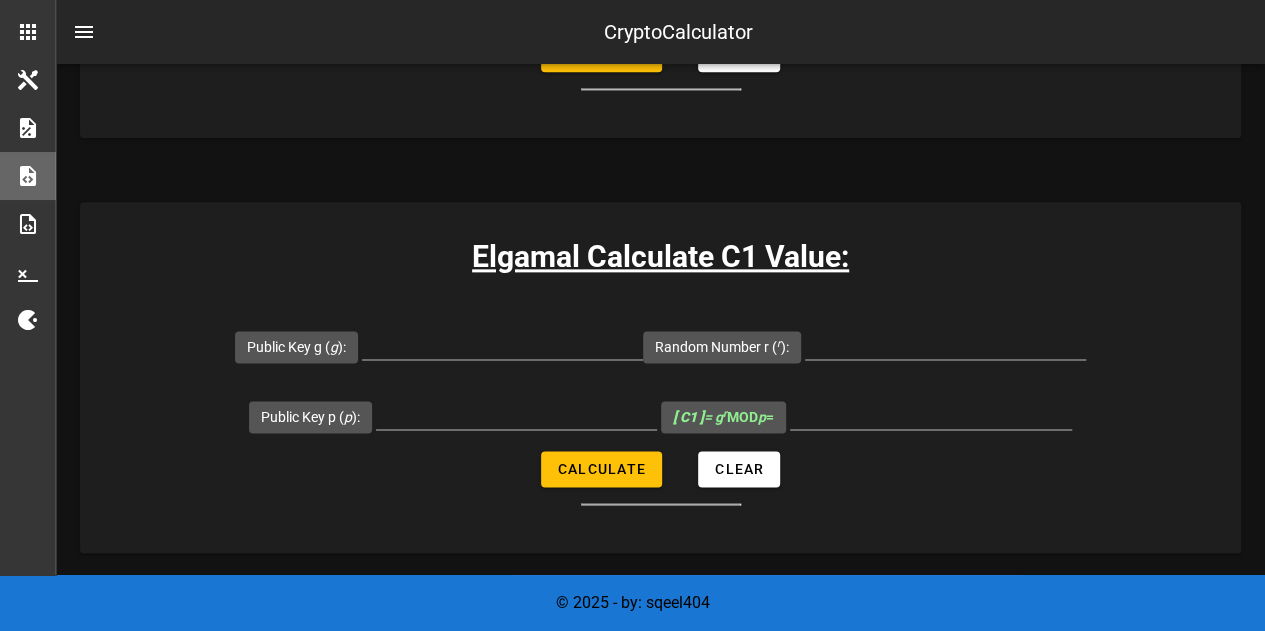 scroll, scrollTop: 1200, scrollLeft: 0, axis: vertical 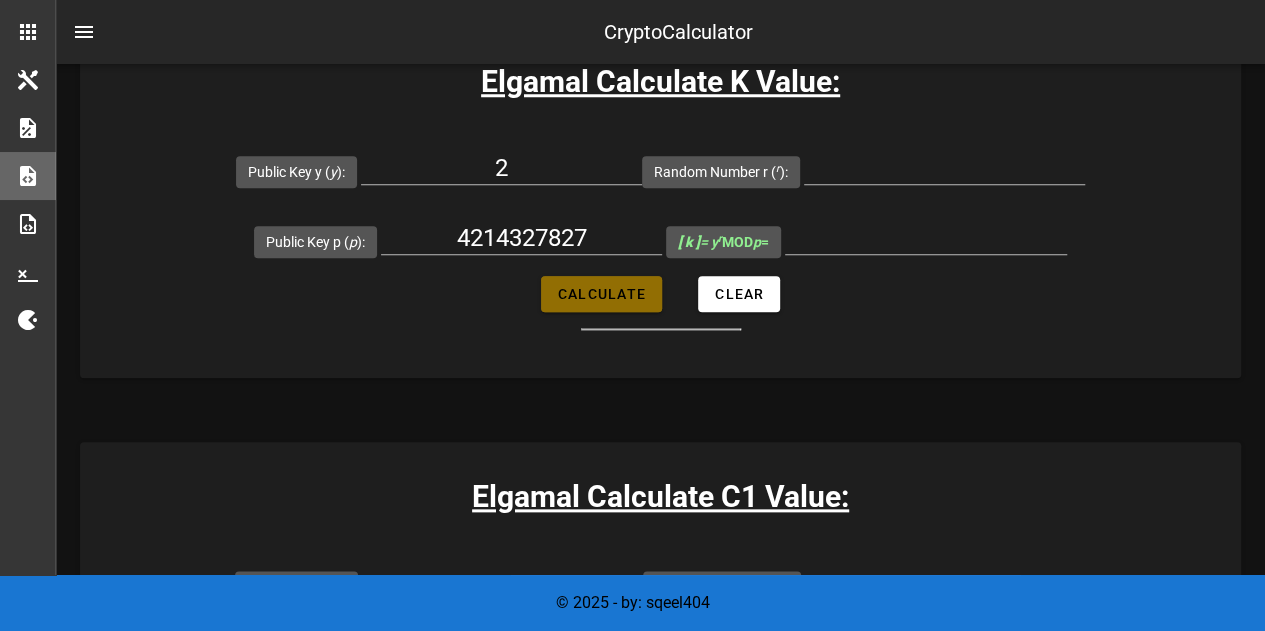 click on "Calculate" at bounding box center (601, 294) 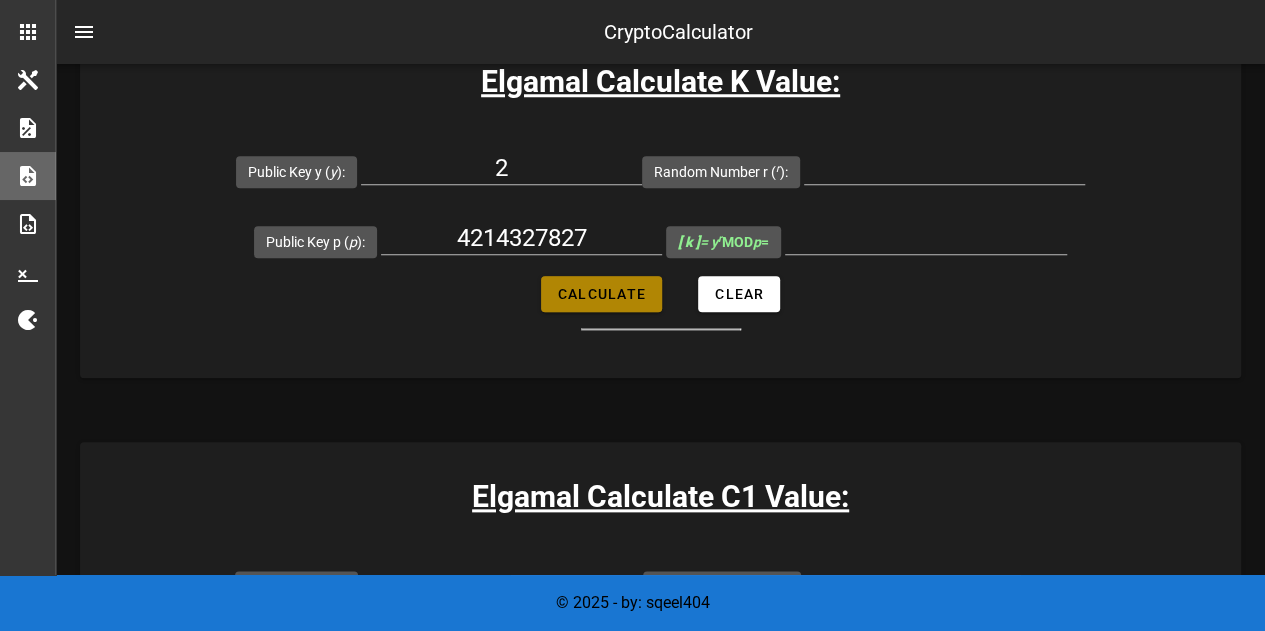 type on "All fields are required" 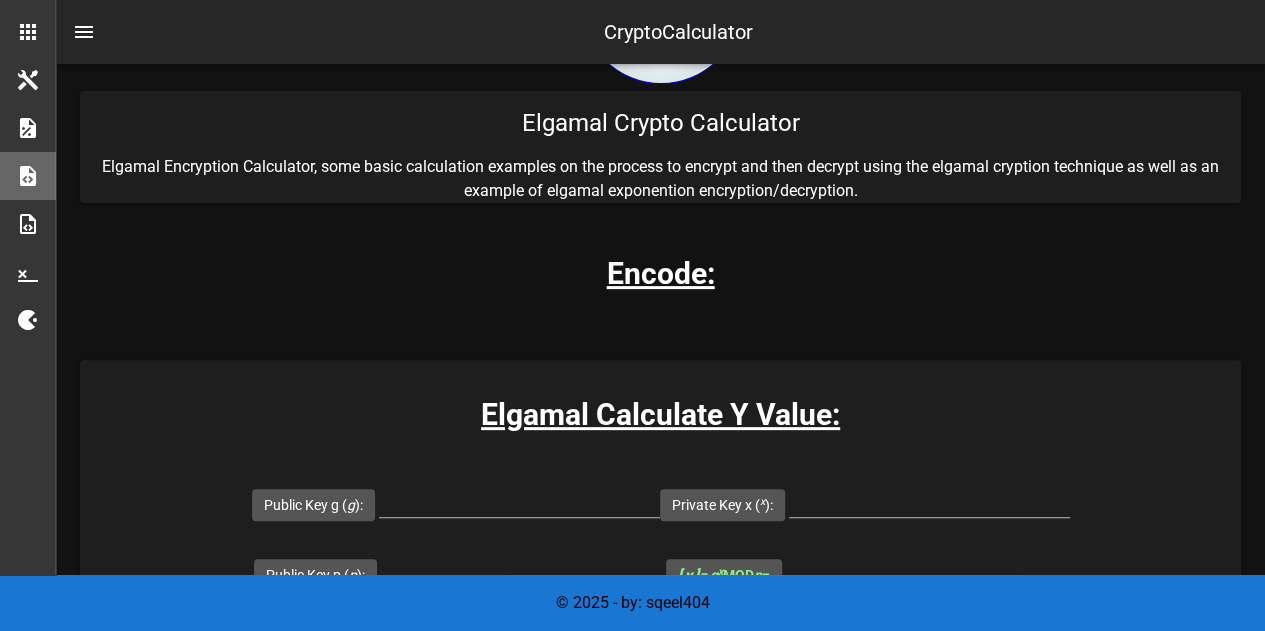 scroll, scrollTop: 0, scrollLeft: 0, axis: both 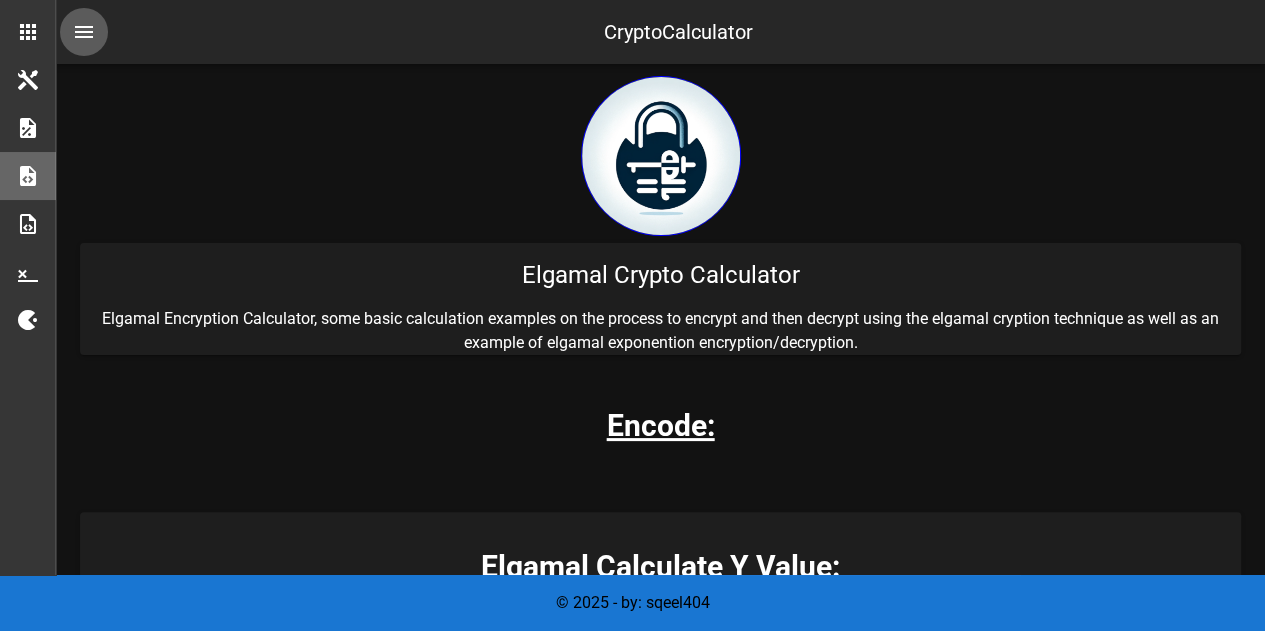 click at bounding box center [84, 32] 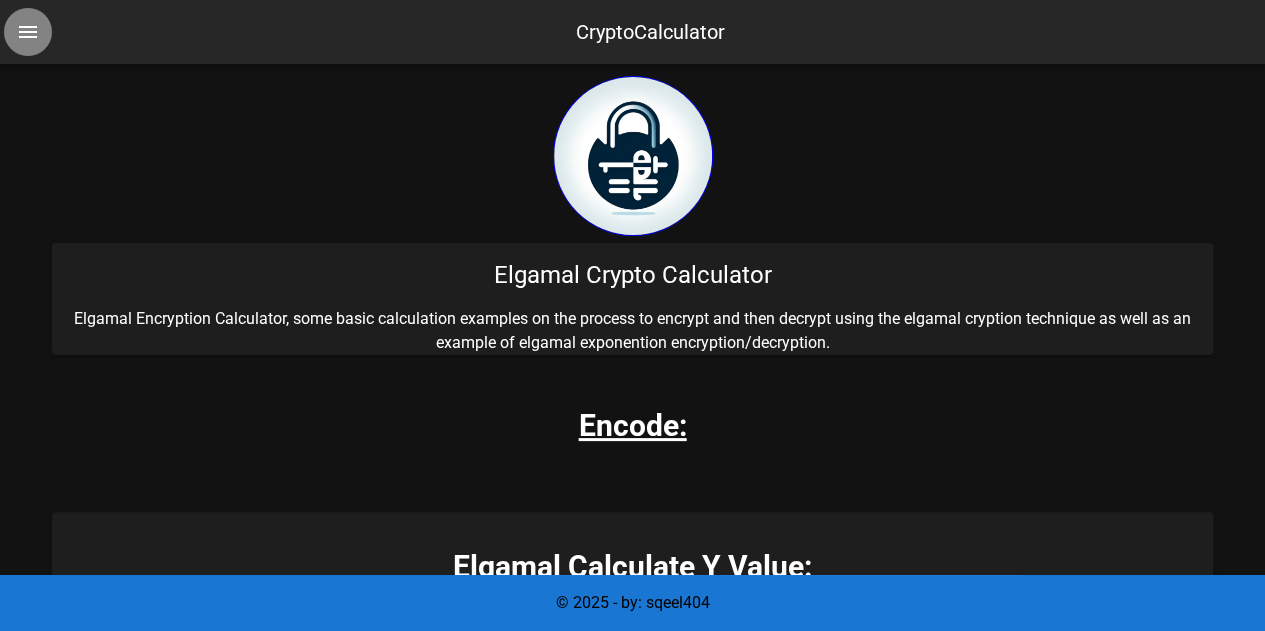 click at bounding box center (28, 32) 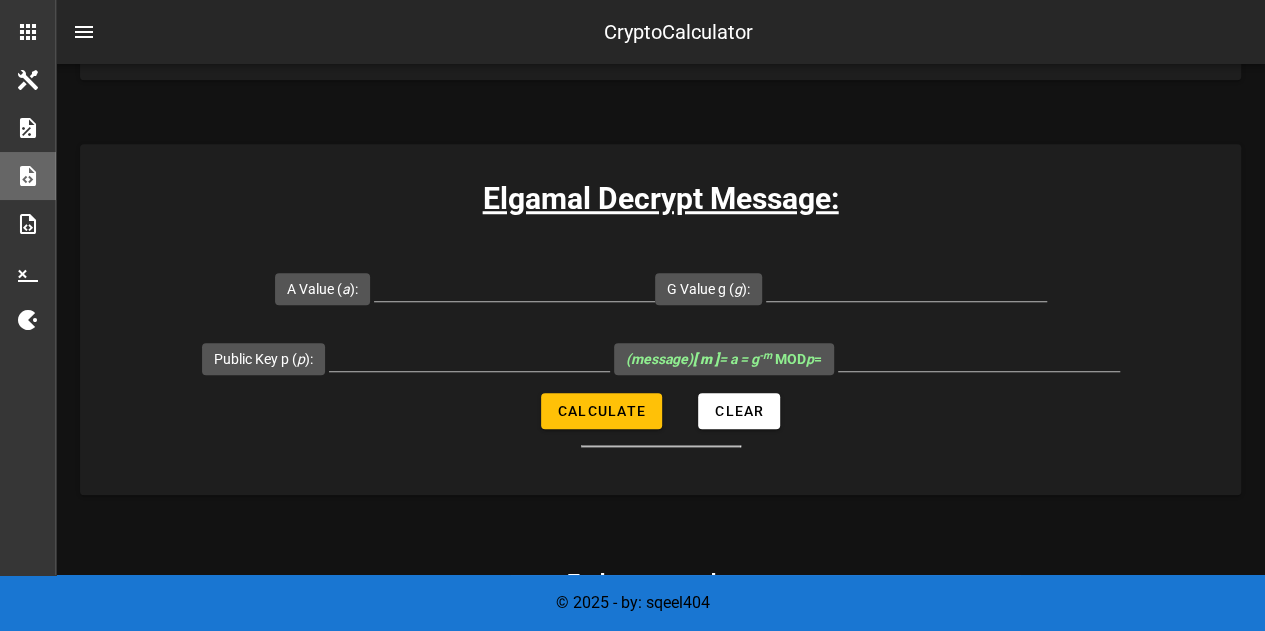 scroll, scrollTop: 5155, scrollLeft: 0, axis: vertical 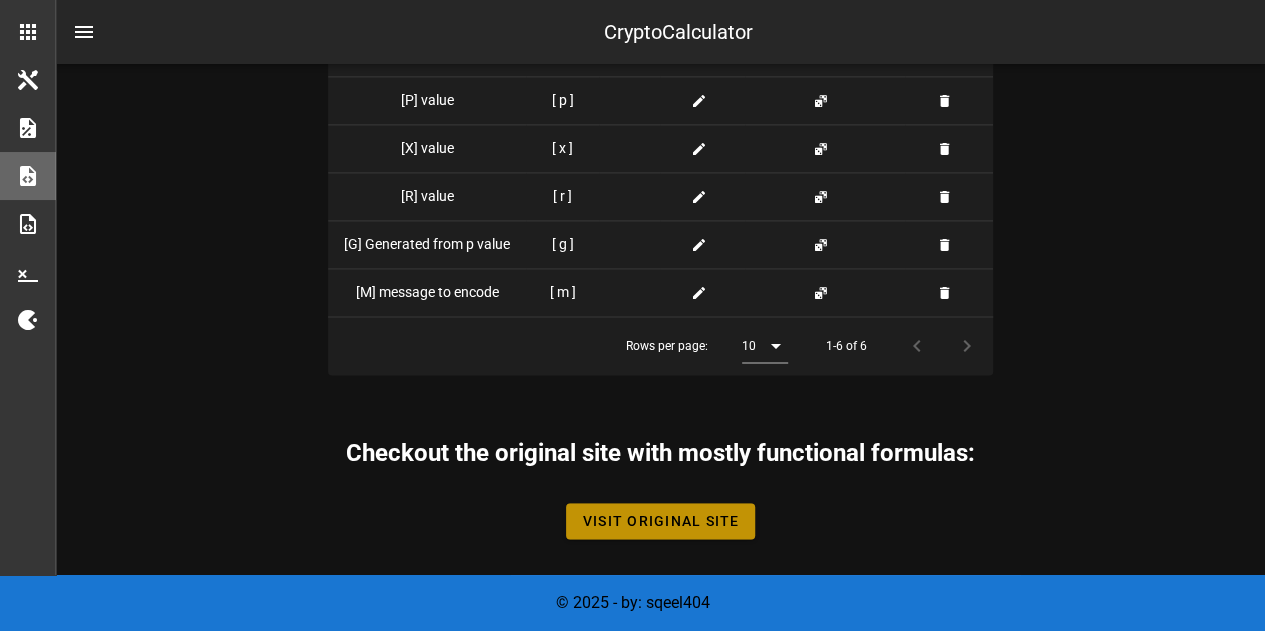 click on "Visit Original Site" at bounding box center (661, 521) 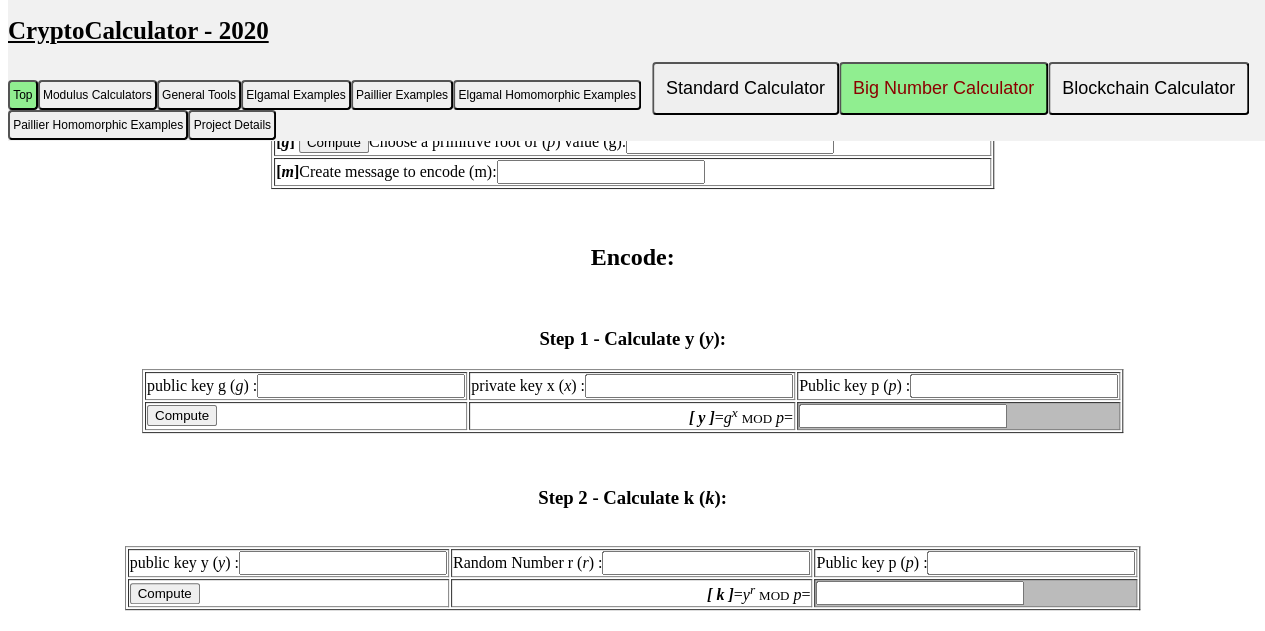scroll, scrollTop: 2607, scrollLeft: 0, axis: vertical 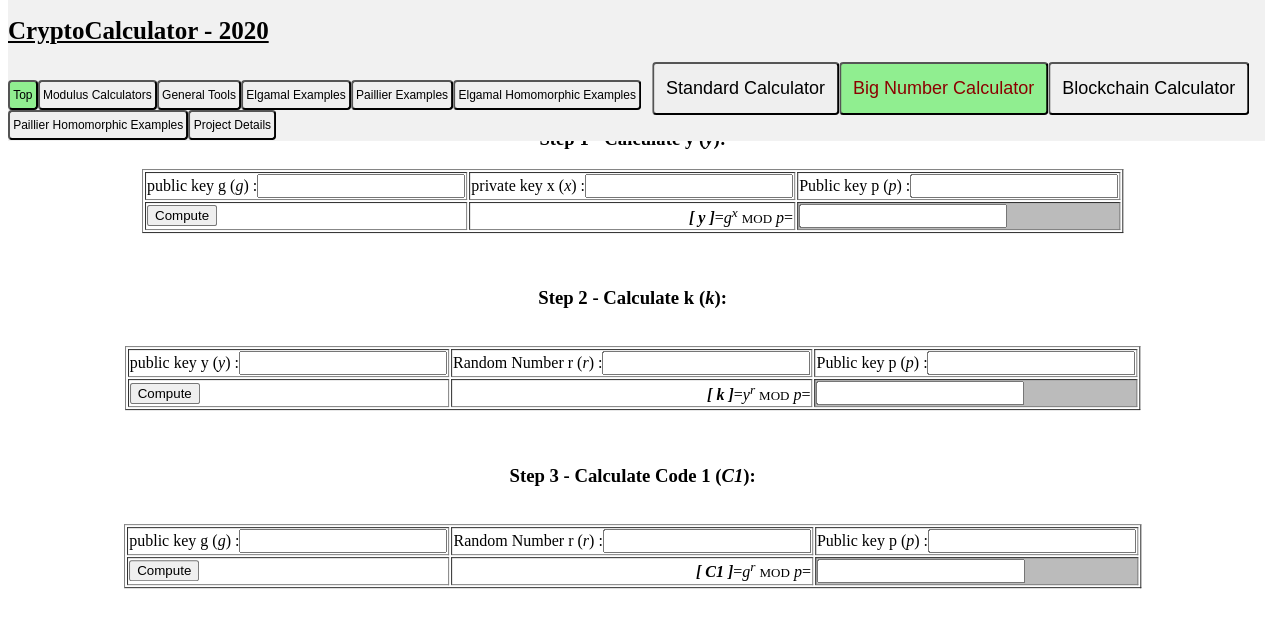 click at bounding box center (343, 363) 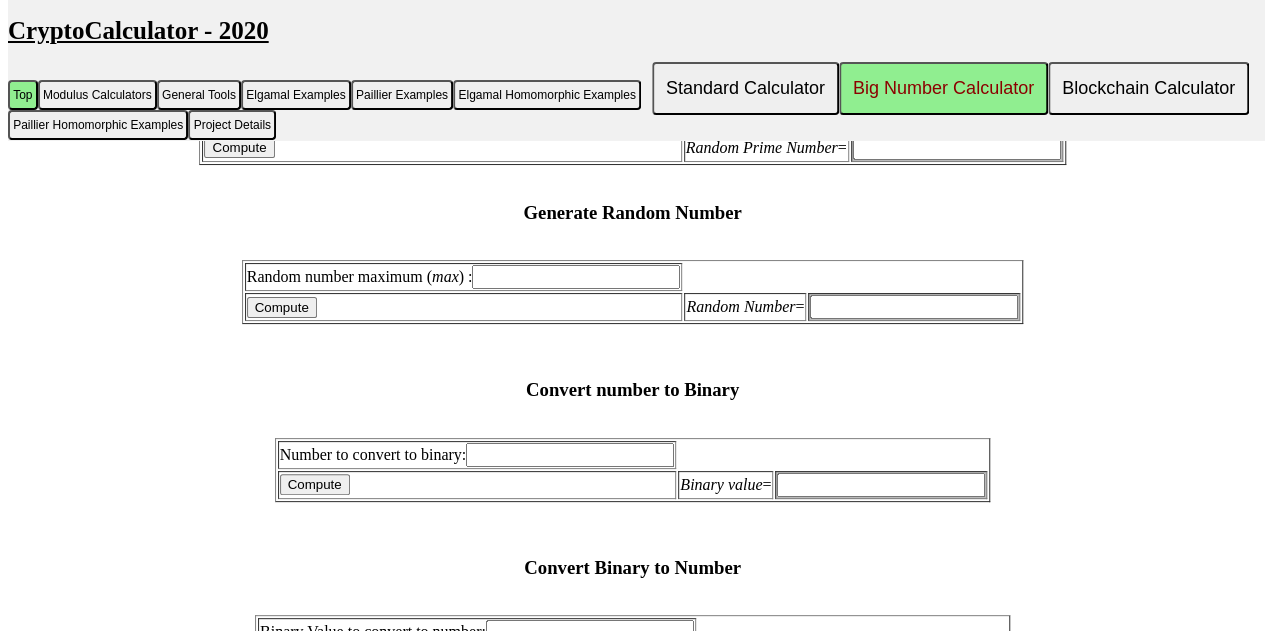 scroll, scrollTop: 1500, scrollLeft: 0, axis: vertical 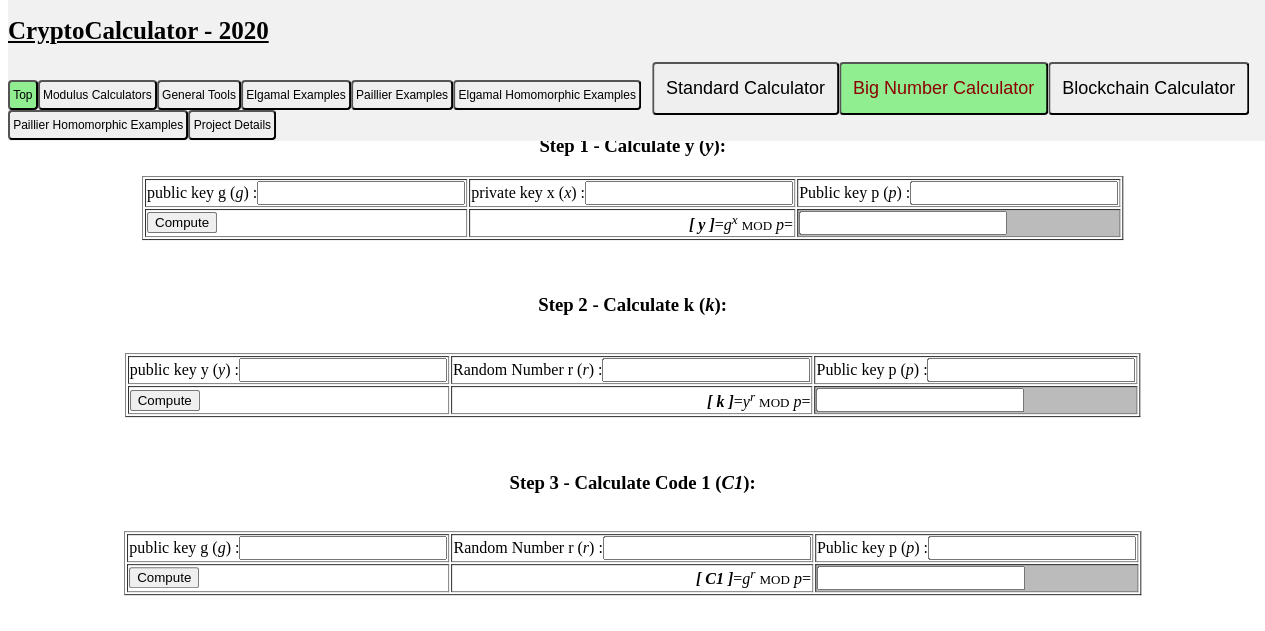 click at bounding box center (343, 370) 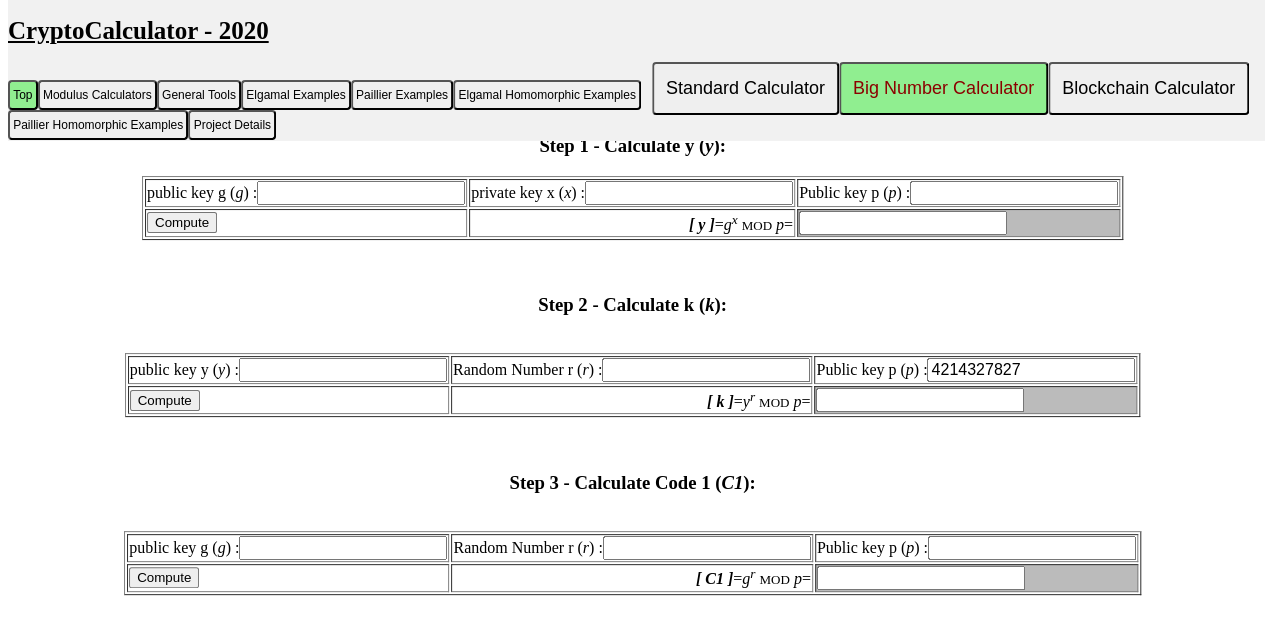type on "4214327827" 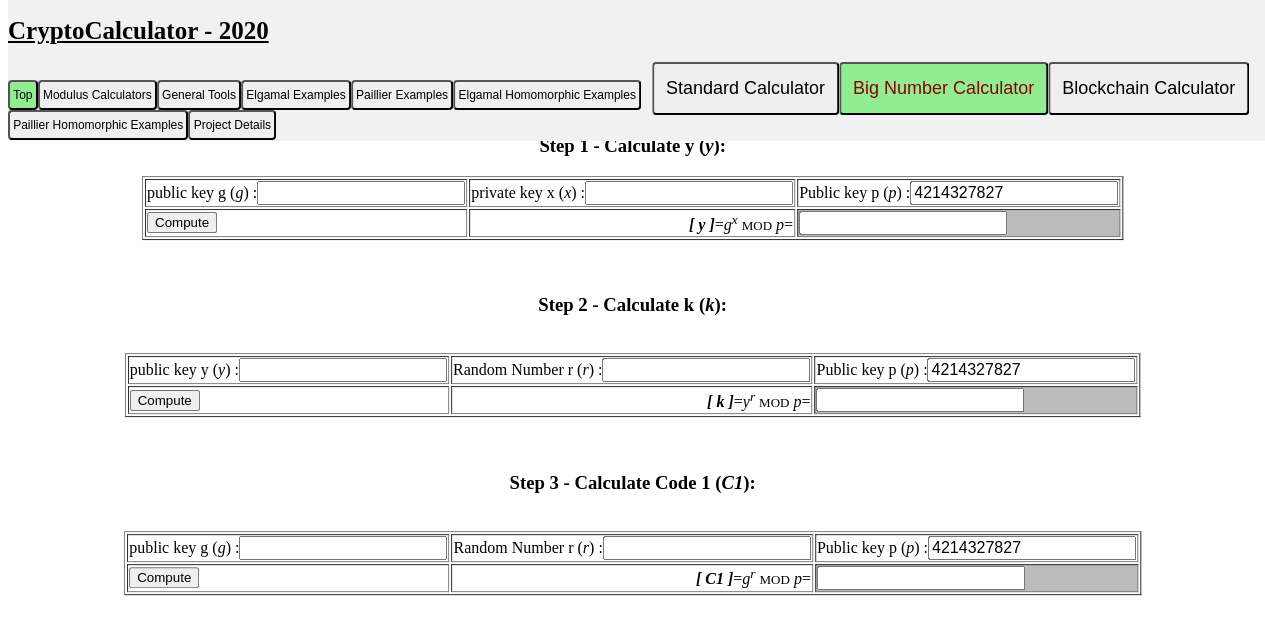 scroll, scrollTop: 2700, scrollLeft: 0, axis: vertical 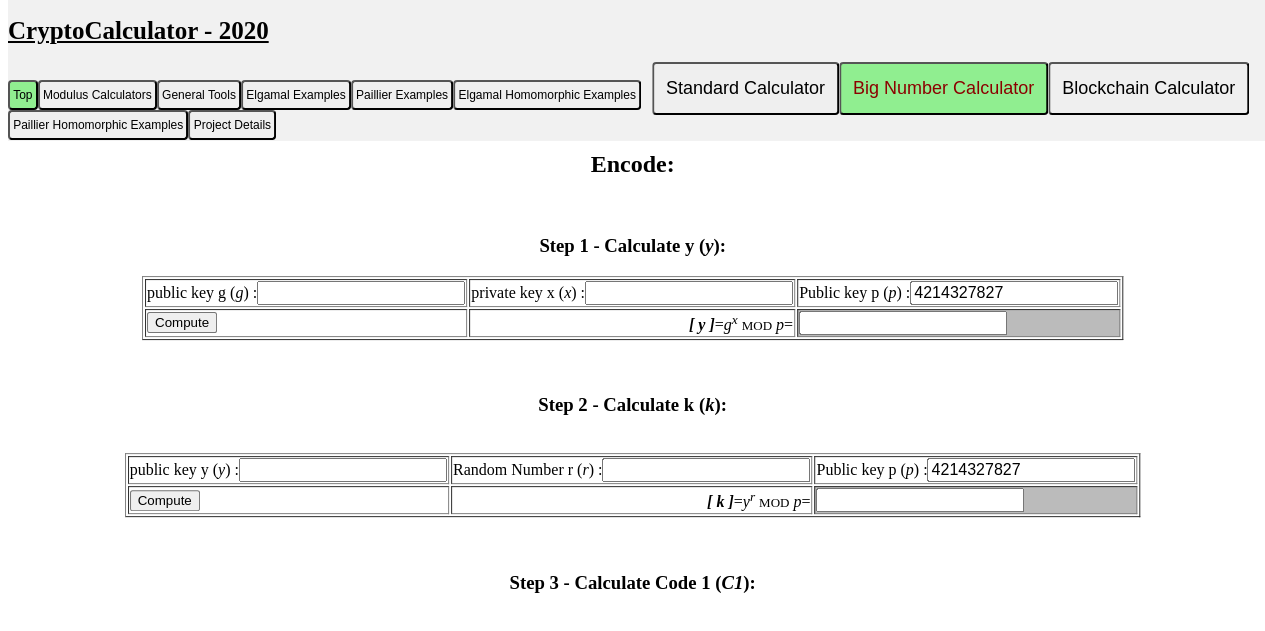 click at bounding box center [343, 470] 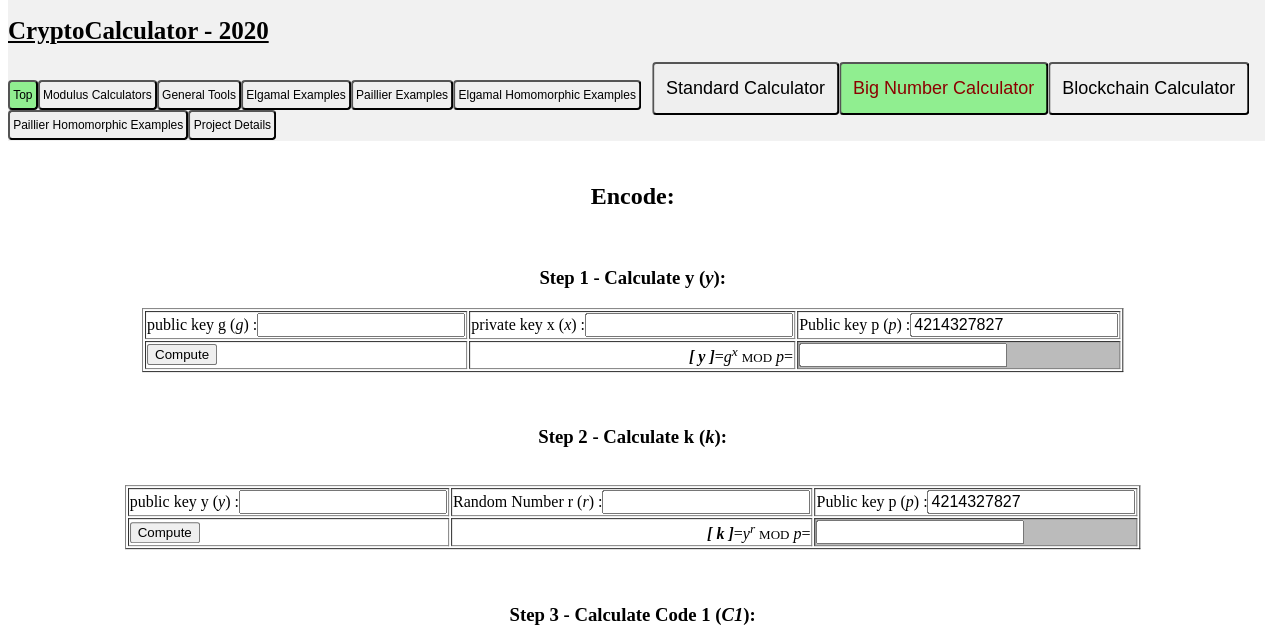 scroll, scrollTop: 2500, scrollLeft: 0, axis: vertical 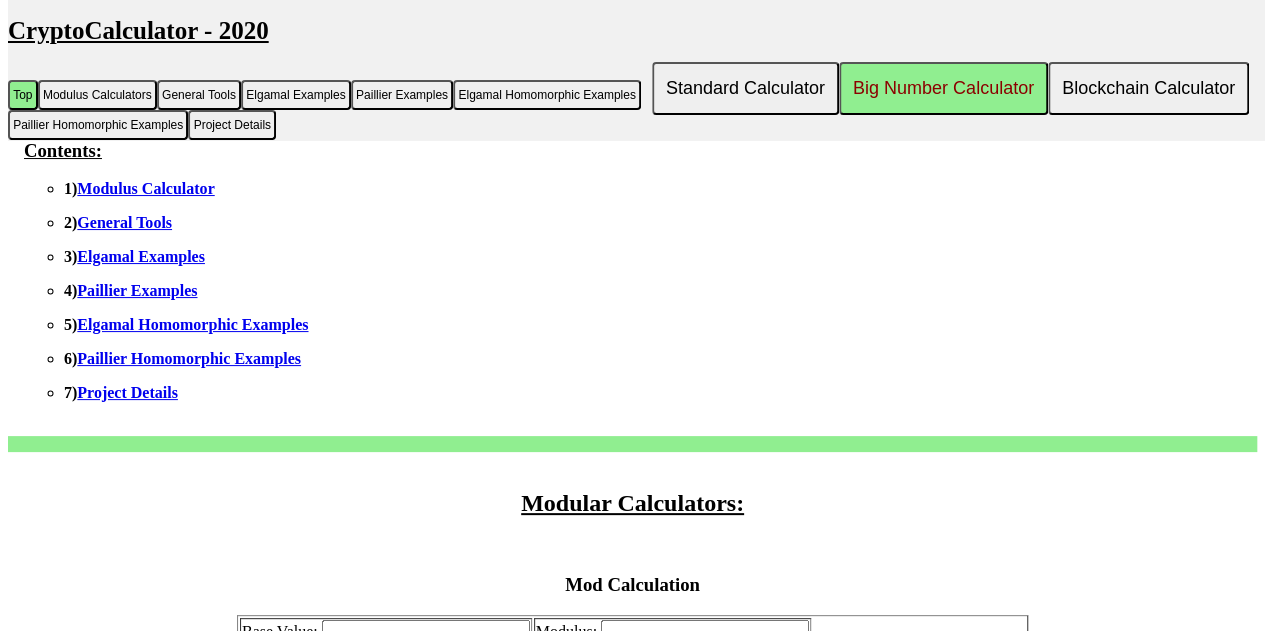 click on "Elgamal
Examples" at bounding box center [141, 256] 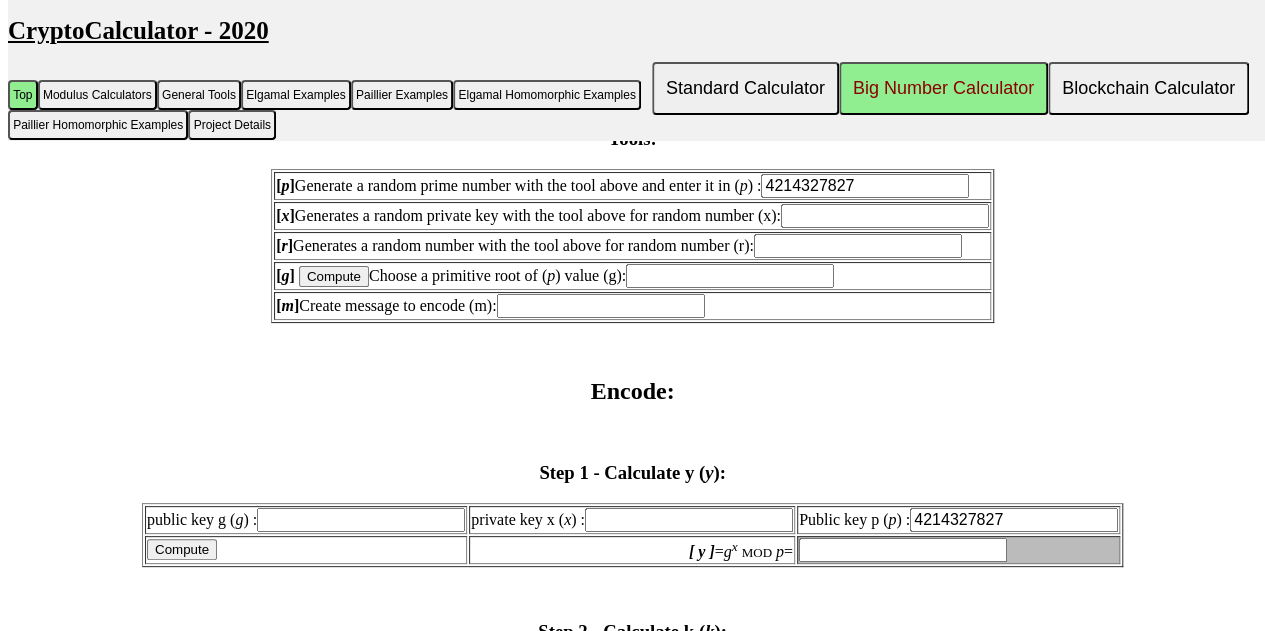 scroll, scrollTop: 2242, scrollLeft: 0, axis: vertical 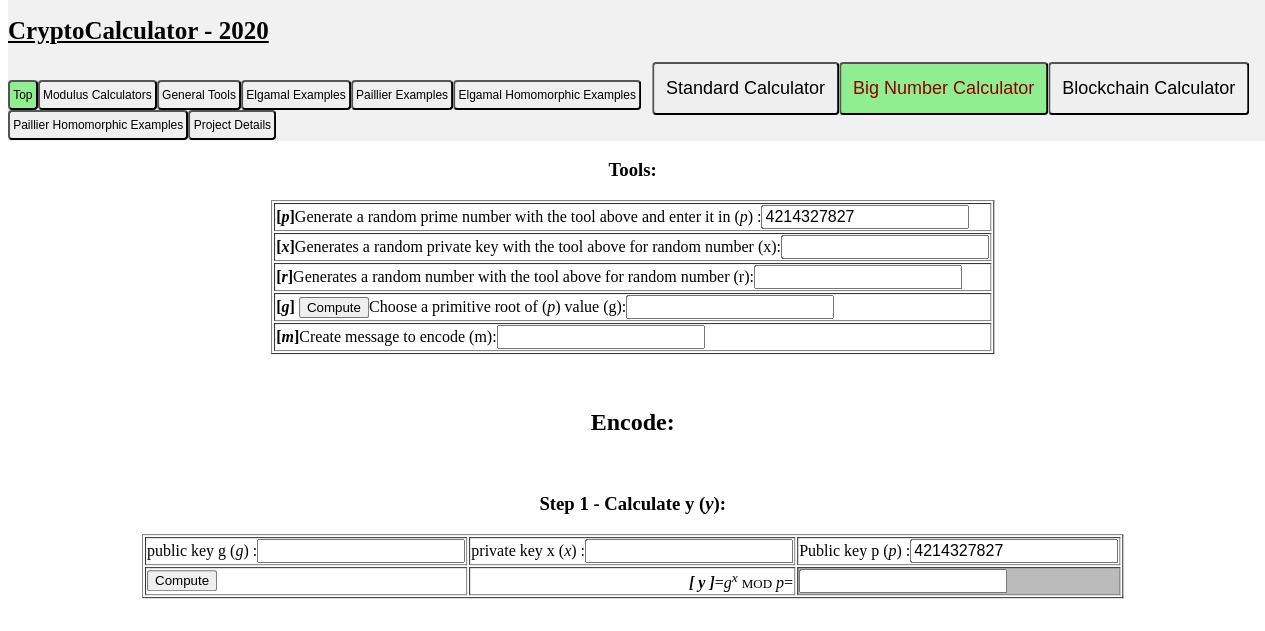 click on "4214327827" at bounding box center (865, 217) 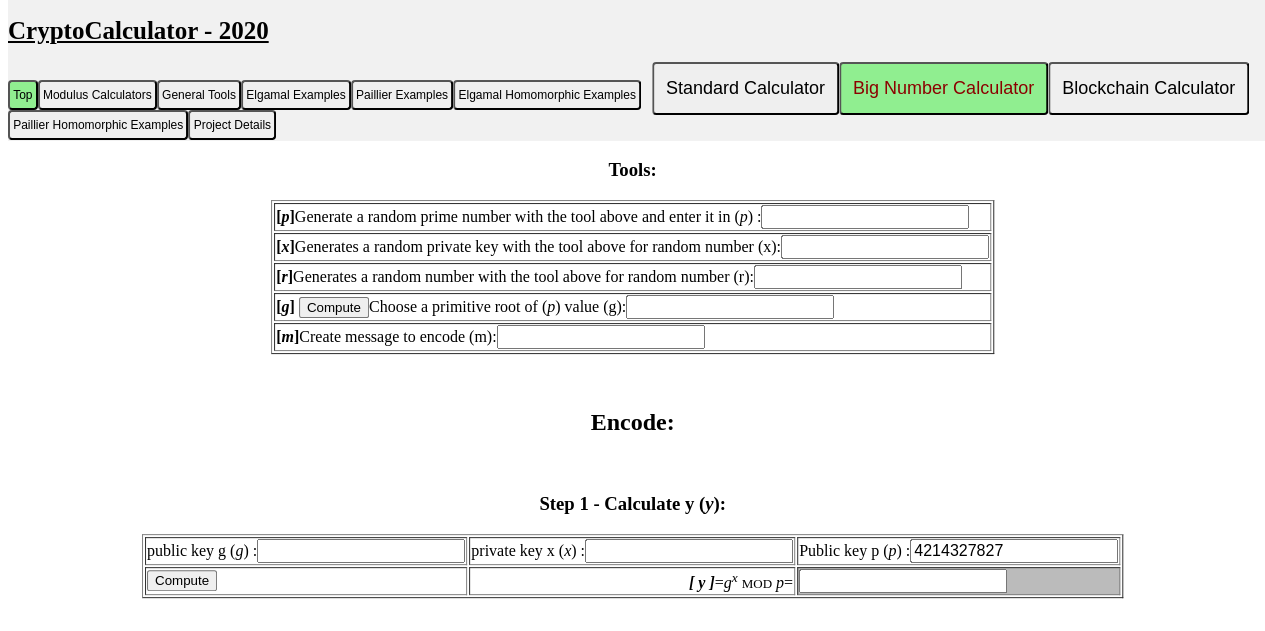 type 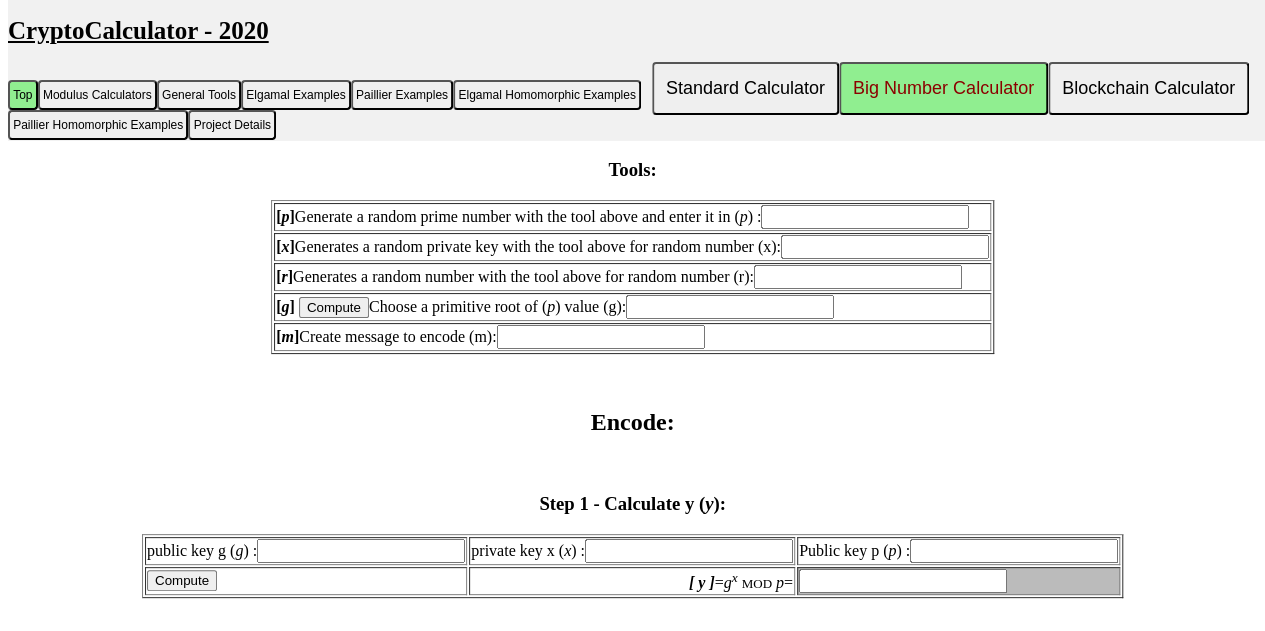 type 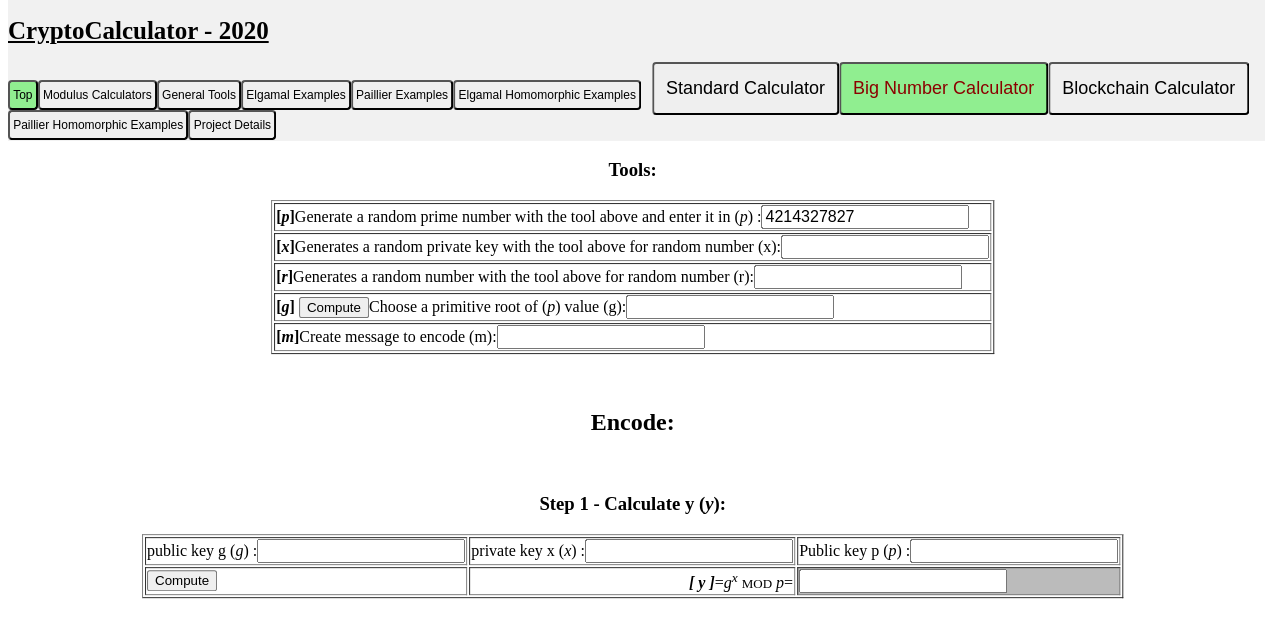 type on "4214327827" 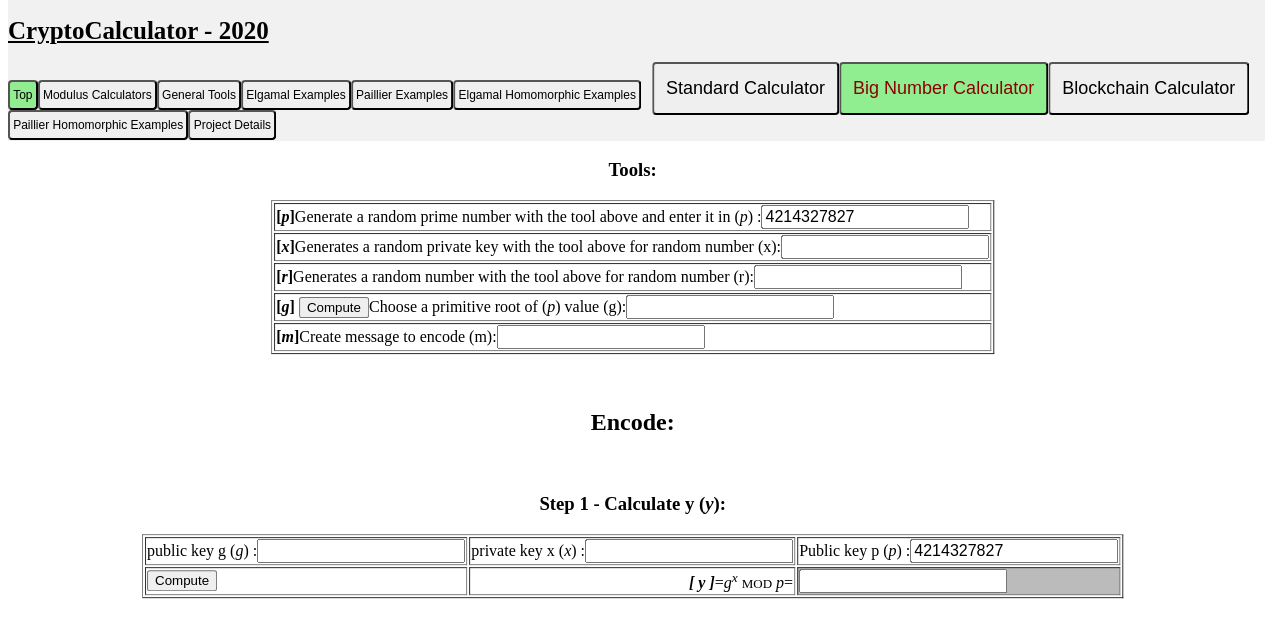 click at bounding box center (730, 307) 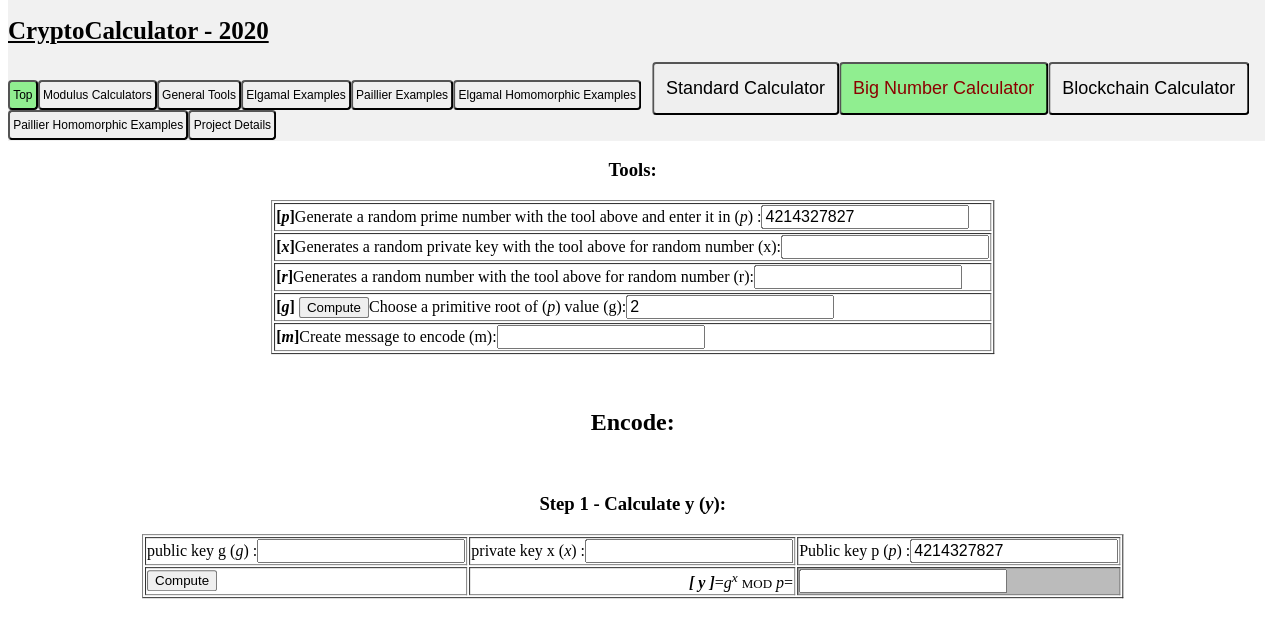 type on "2" 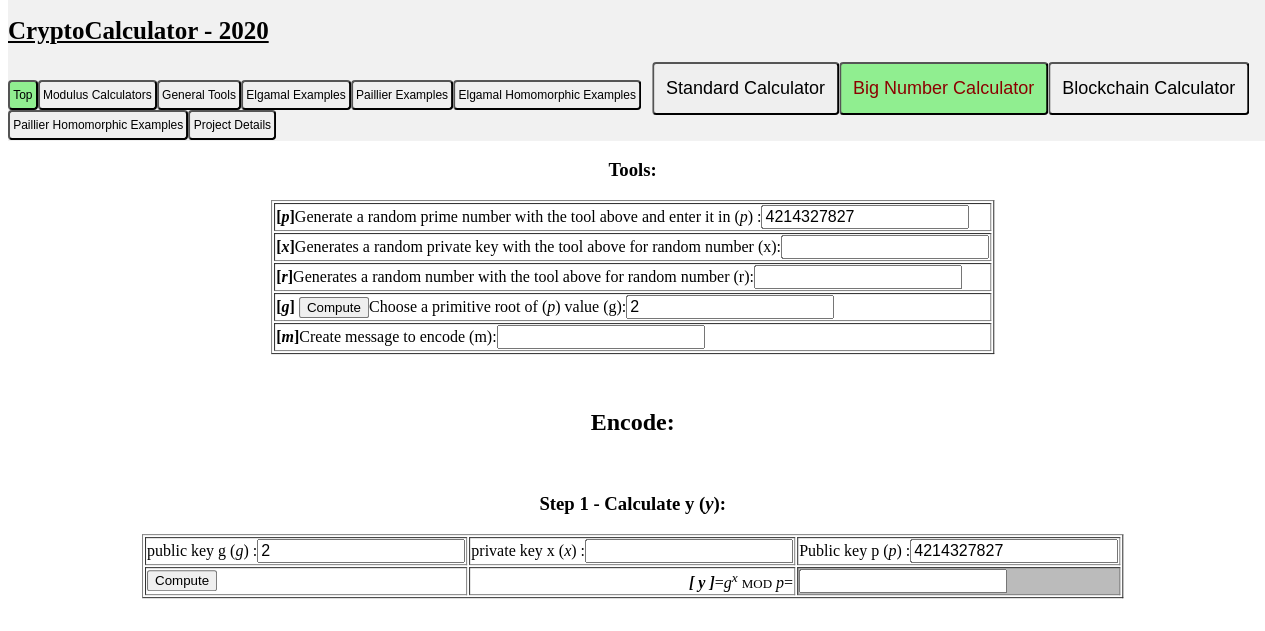 click on "Compute" at bounding box center (334, 307) 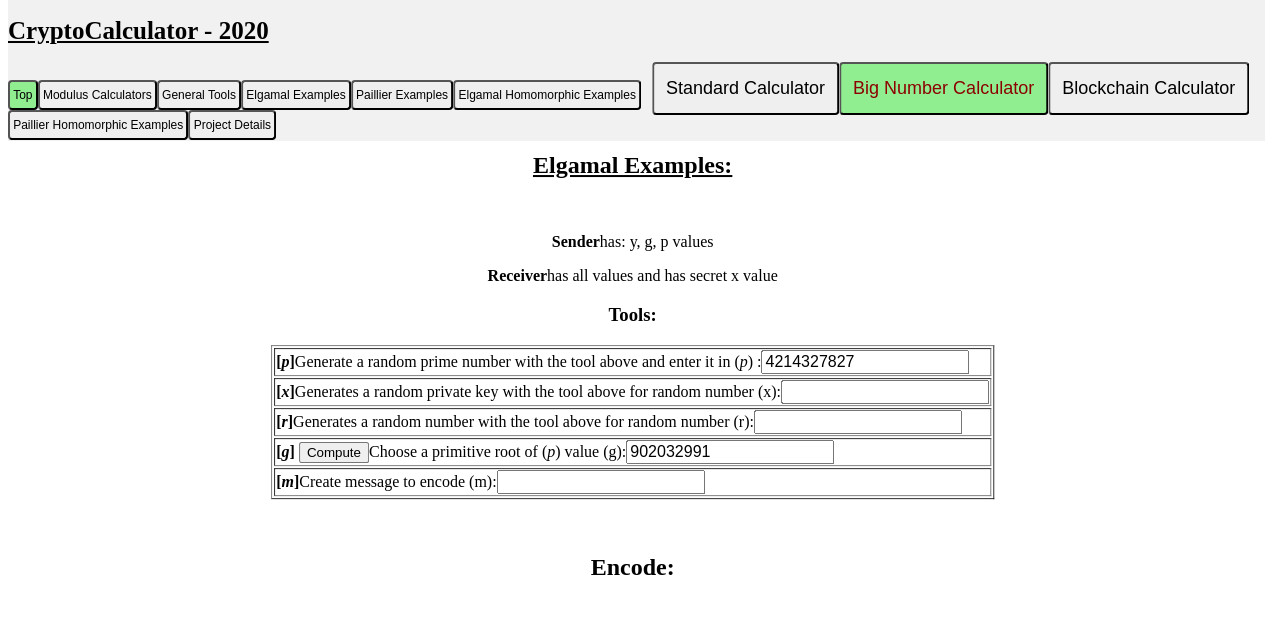 scroll, scrollTop: 2142, scrollLeft: 0, axis: vertical 